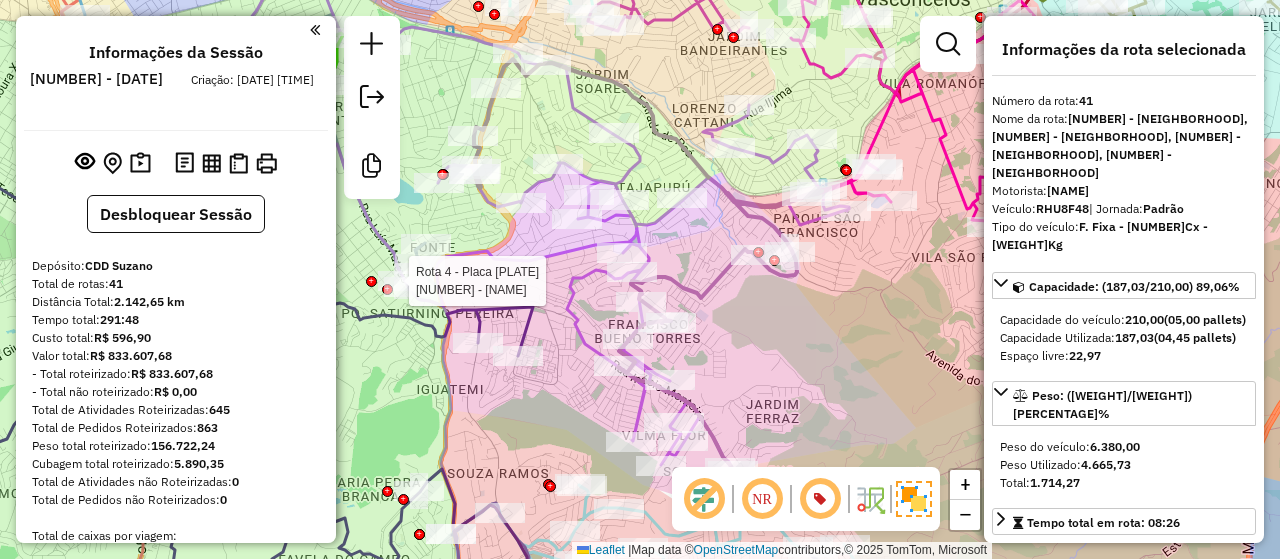 select on "**********" 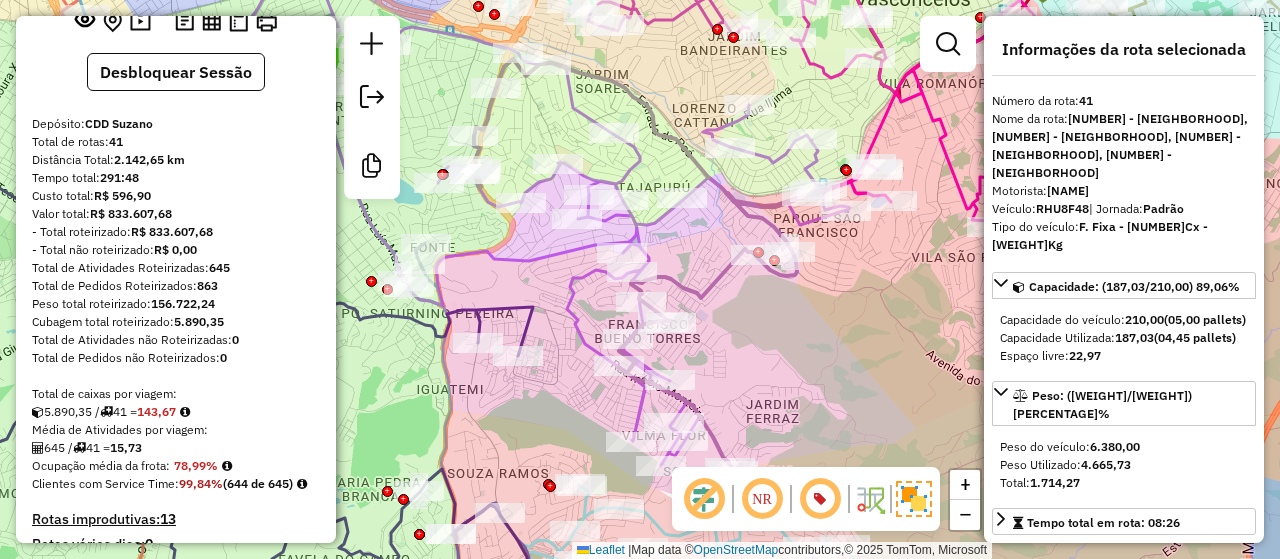 scroll, scrollTop: 143, scrollLeft: 0, axis: vertical 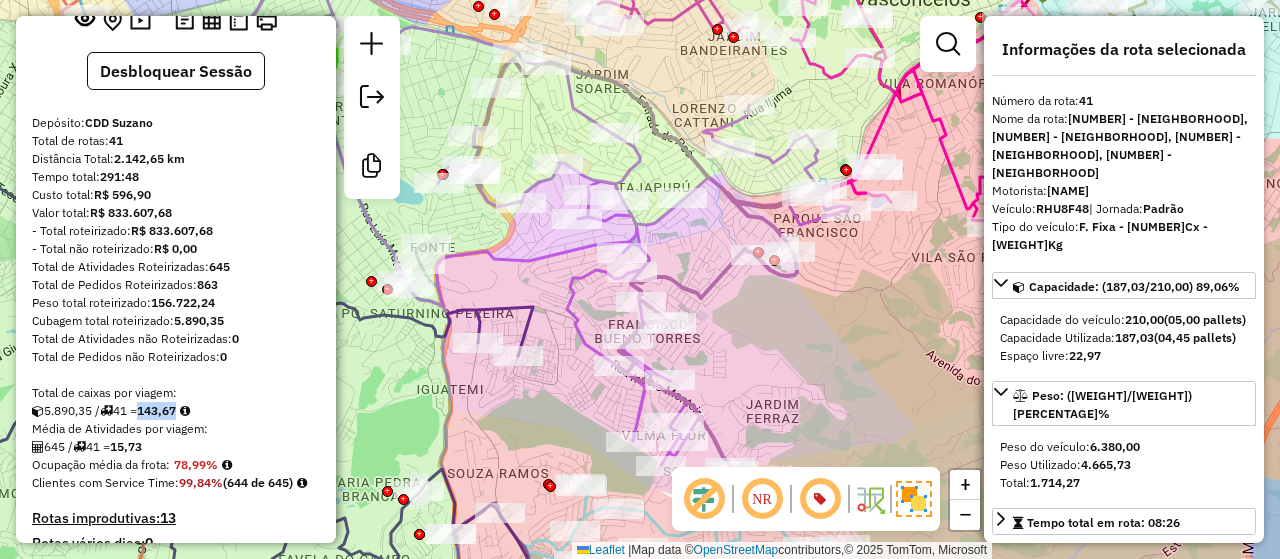 drag, startPoint x: 149, startPoint y: 406, endPoint x: 210, endPoint y: 409, distance: 61.073727 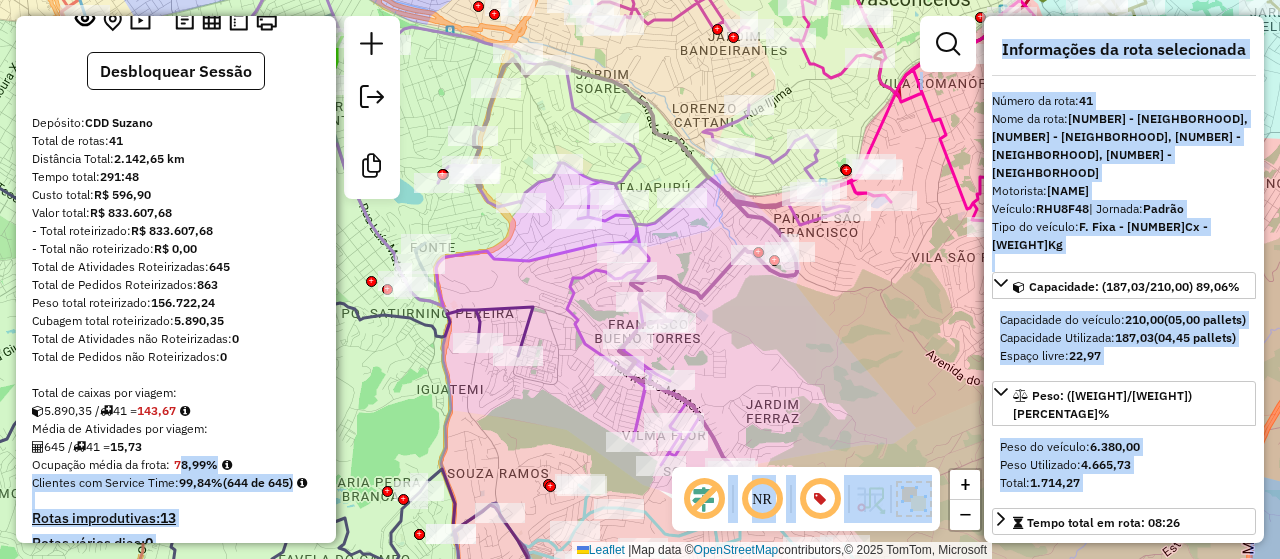 drag, startPoint x: 178, startPoint y: 462, endPoint x: 344, endPoint y: 447, distance: 166.67633 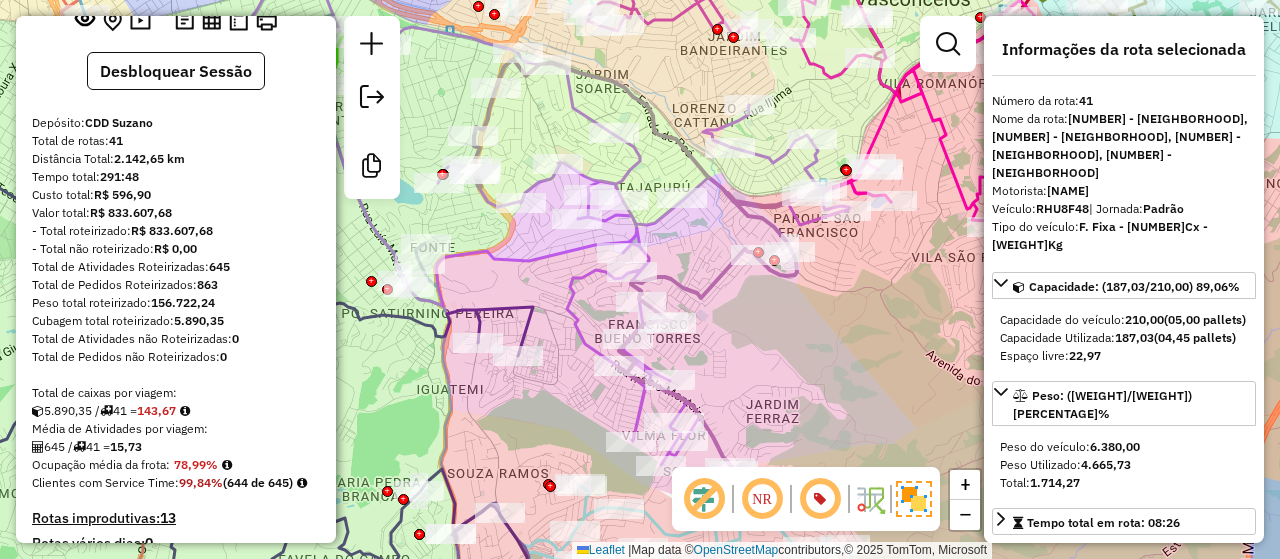 click on "[NUMBER] / [NUMBER] = [NUMBER]" at bounding box center (176, 447) 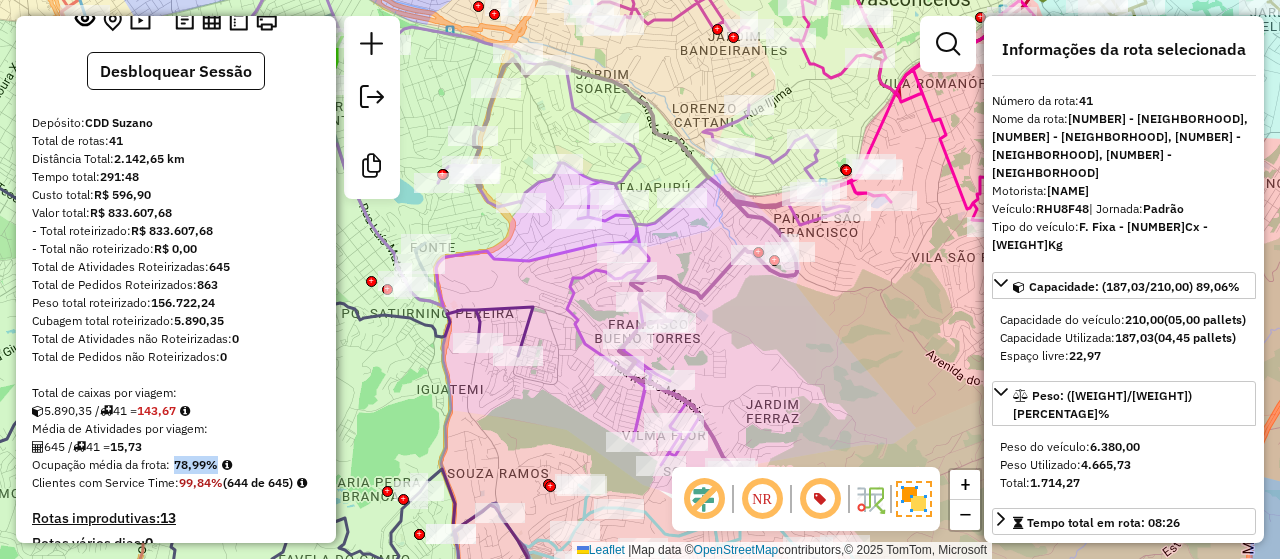 drag, startPoint x: 175, startPoint y: 462, endPoint x: 226, endPoint y: 460, distance: 51.0392 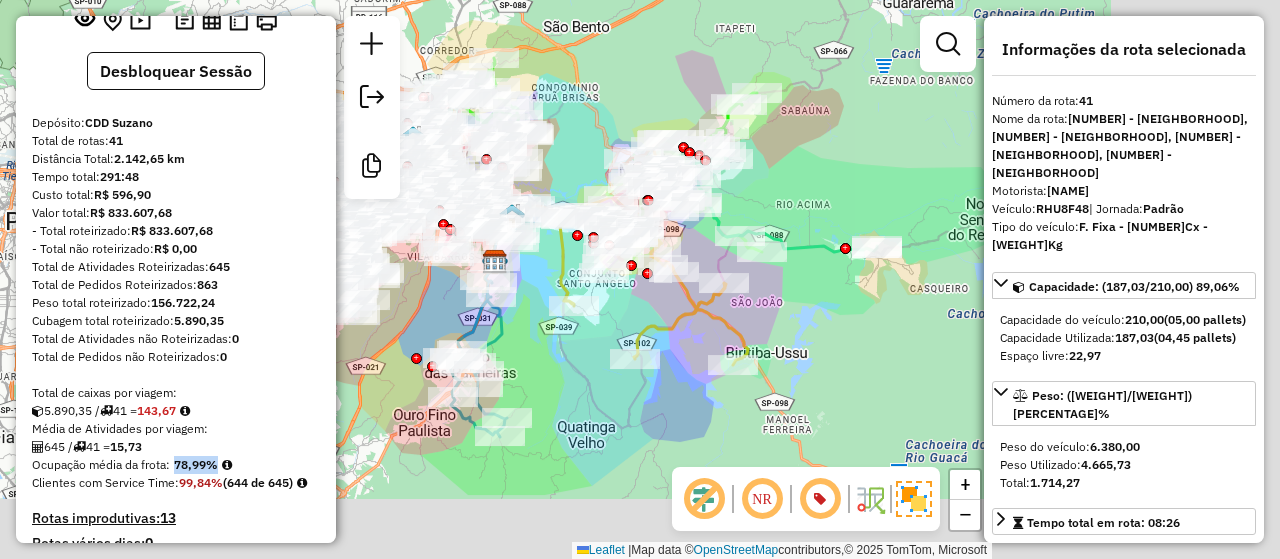 drag, startPoint x: 861, startPoint y: 142, endPoint x: 584, endPoint y: 39, distance: 295.53003 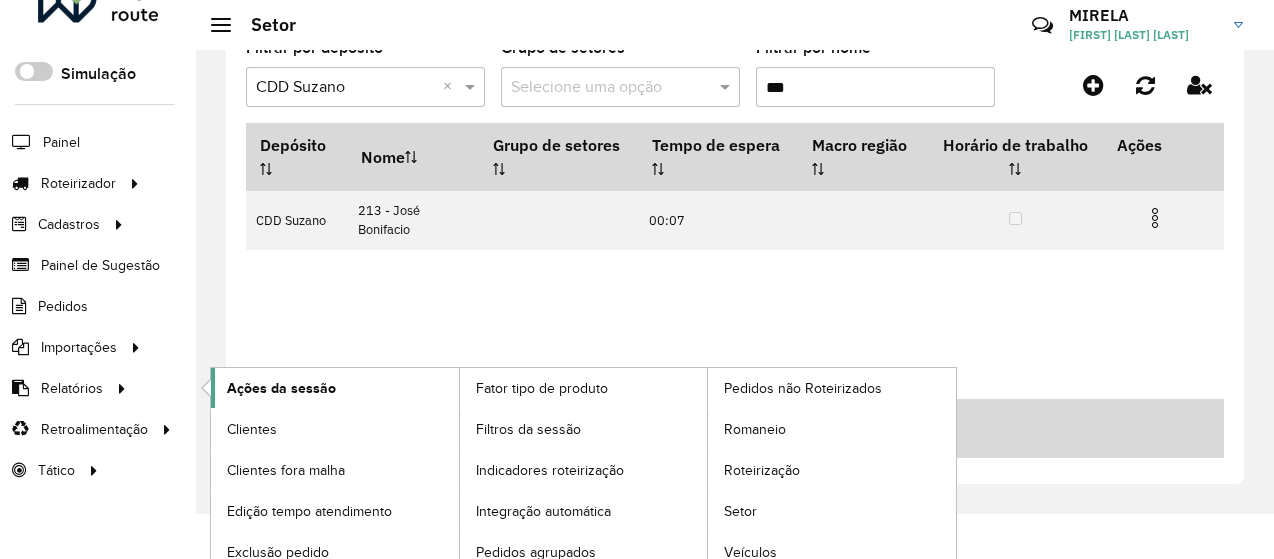 scroll, scrollTop: 54, scrollLeft: 0, axis: vertical 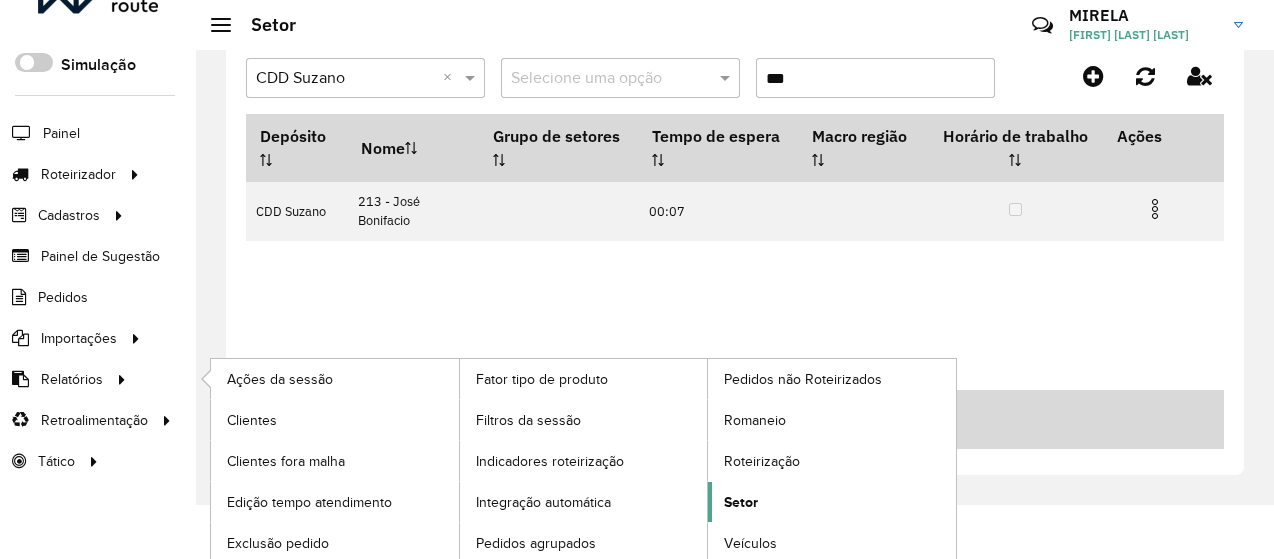 click on "Setor" 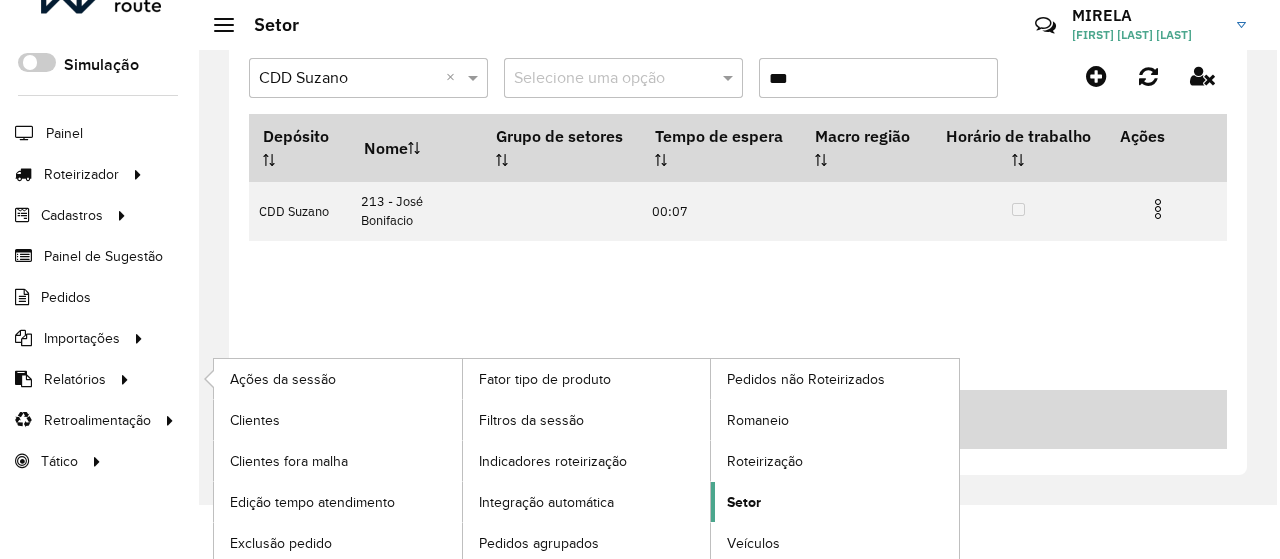 scroll, scrollTop: 0, scrollLeft: 0, axis: both 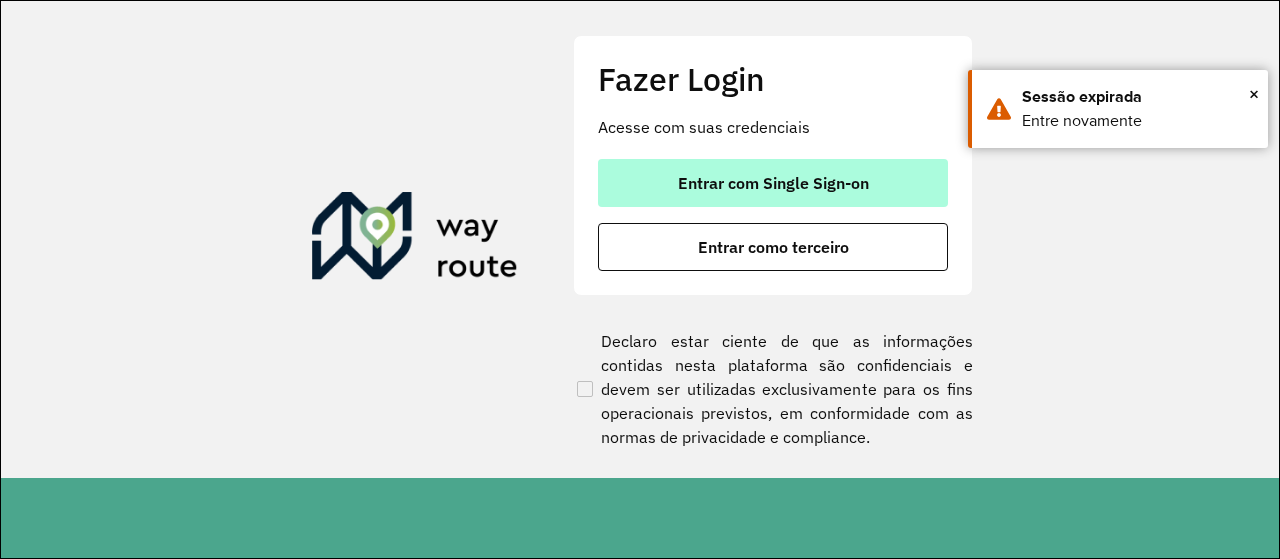 click on "Entrar com Single Sign-on" at bounding box center (773, 183) 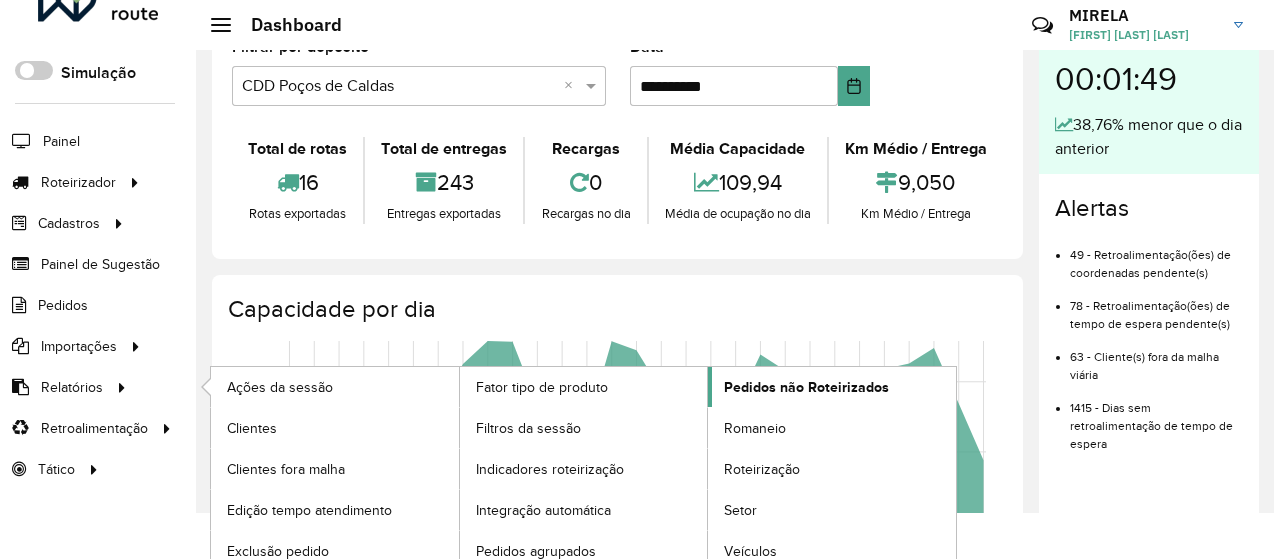 scroll, scrollTop: 54, scrollLeft: 0, axis: vertical 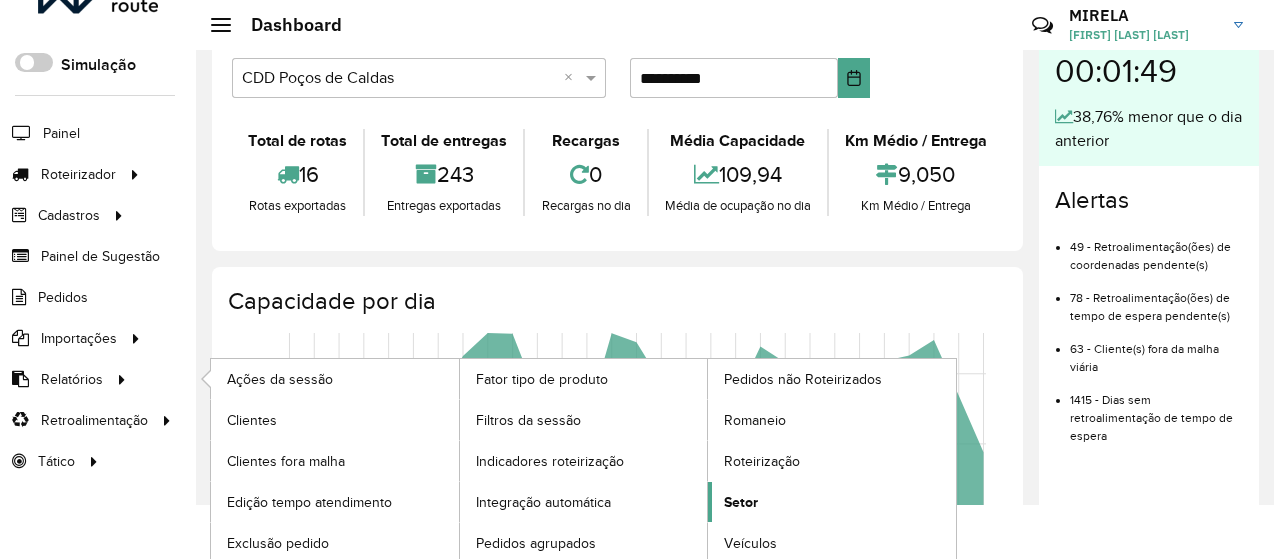 click on "Setor" 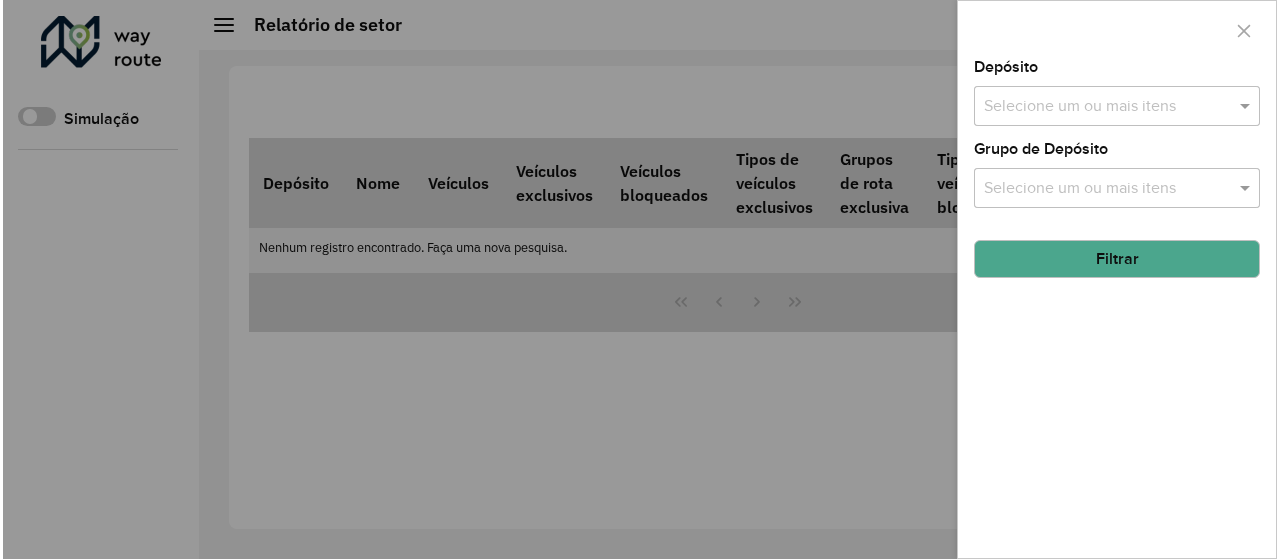 scroll, scrollTop: 0, scrollLeft: 0, axis: both 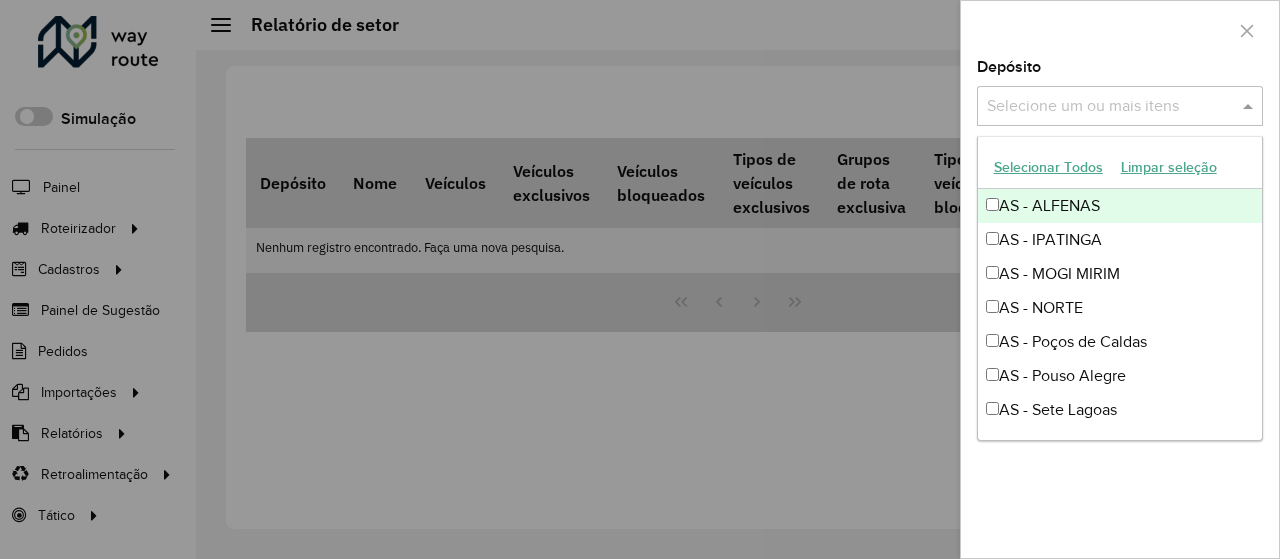 click at bounding box center (1110, 107) 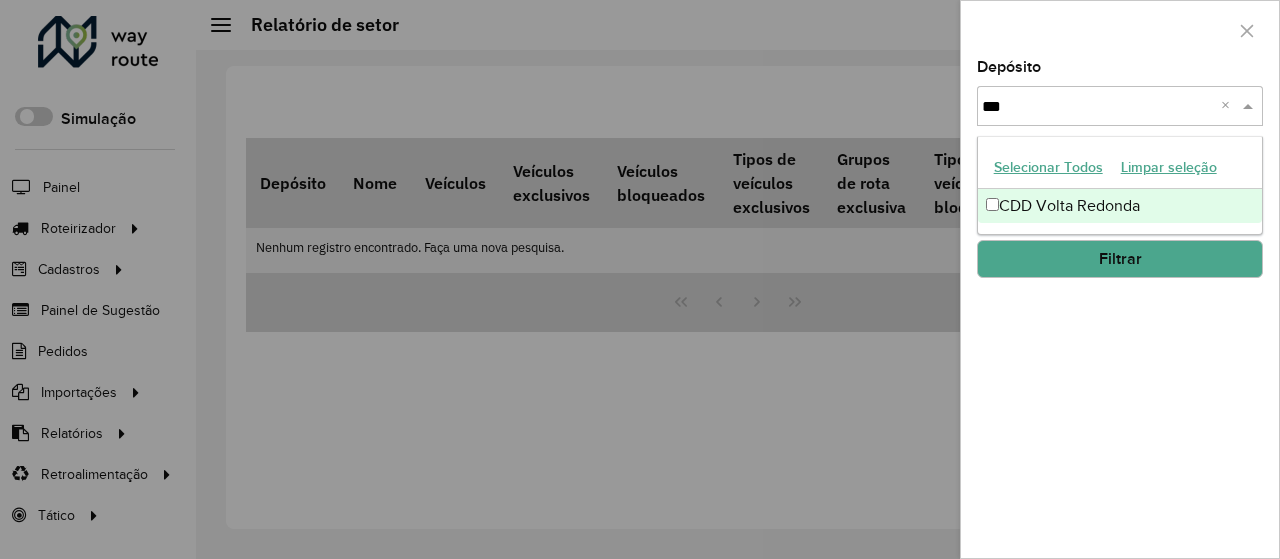 type on "***" 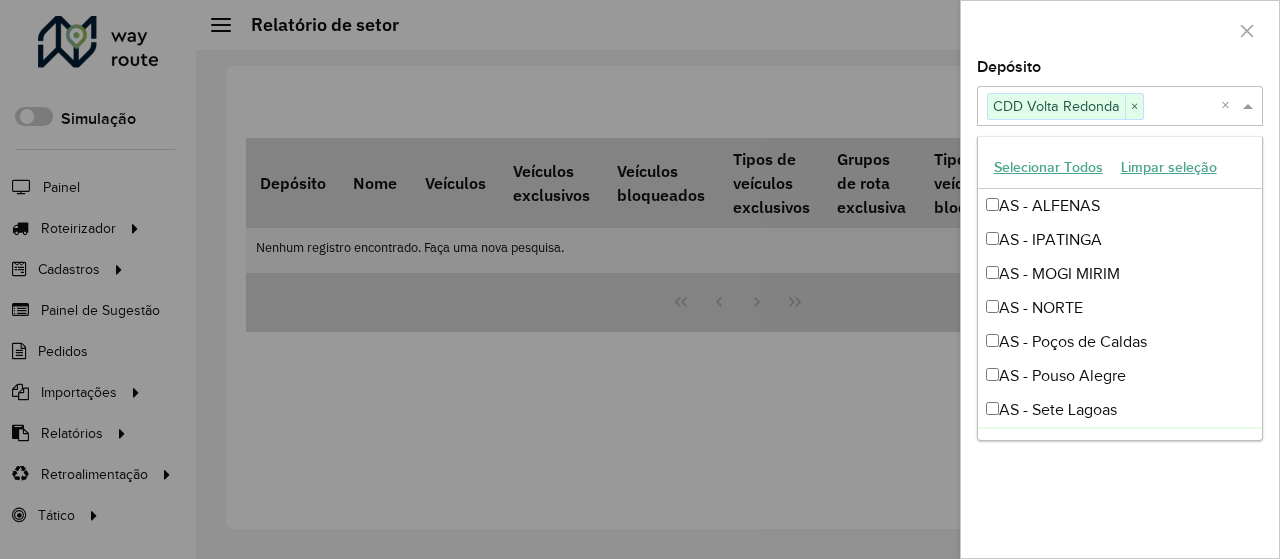 click on "Depósito  Selecione um ou mais itens CDD Volta Redonda × ×  Grupo de Depósito  Selecione um ou mais itens Filtrar" 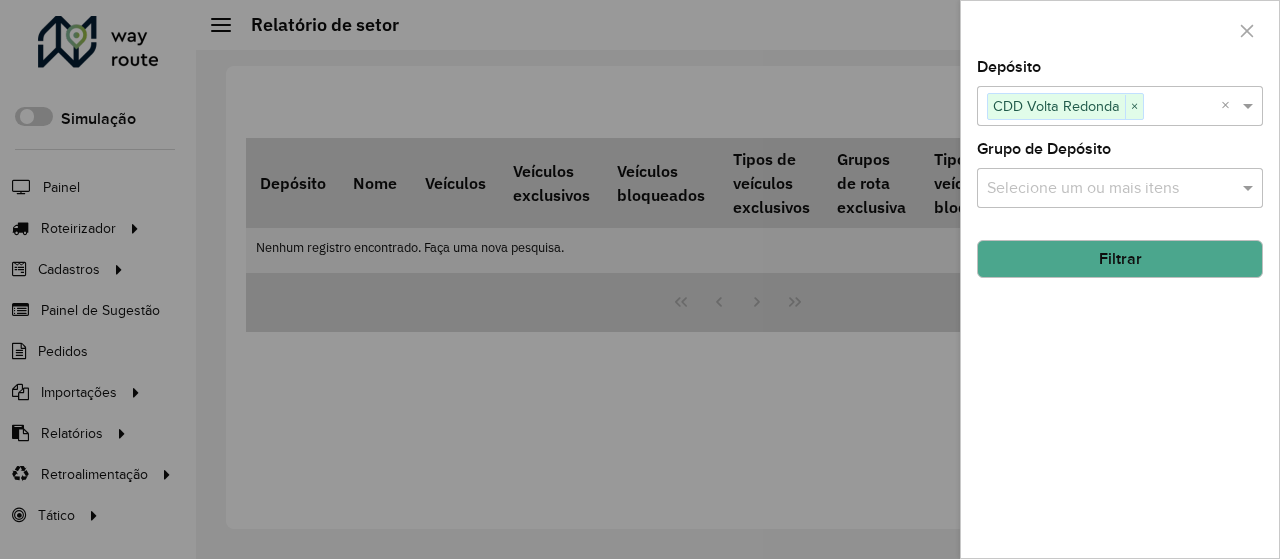 click on "Filtrar" 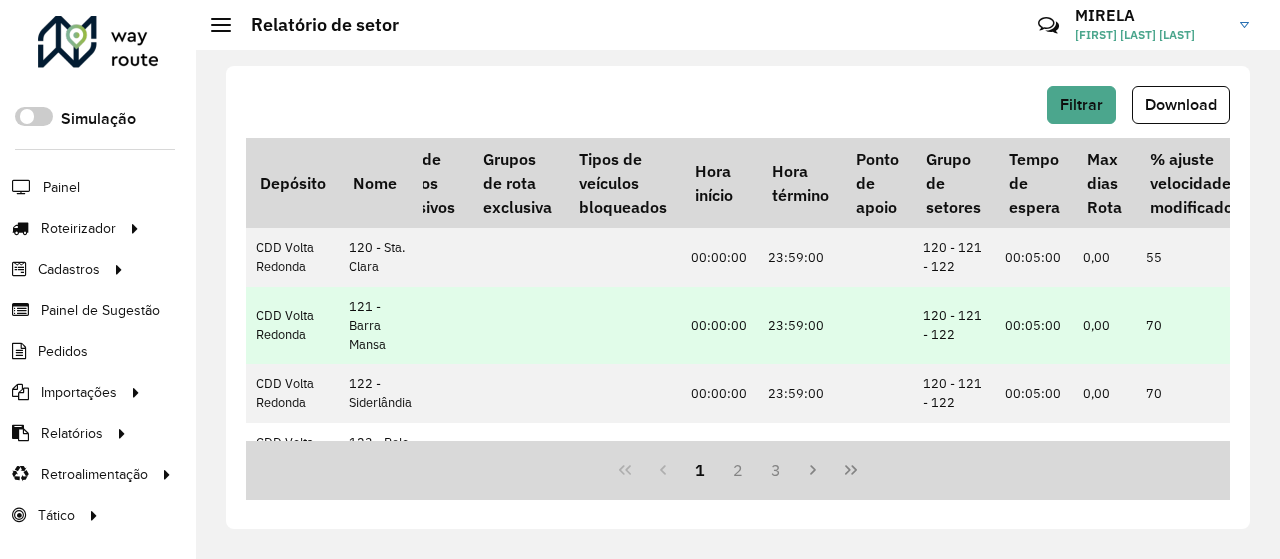 scroll, scrollTop: 0, scrollLeft: 368, axis: horizontal 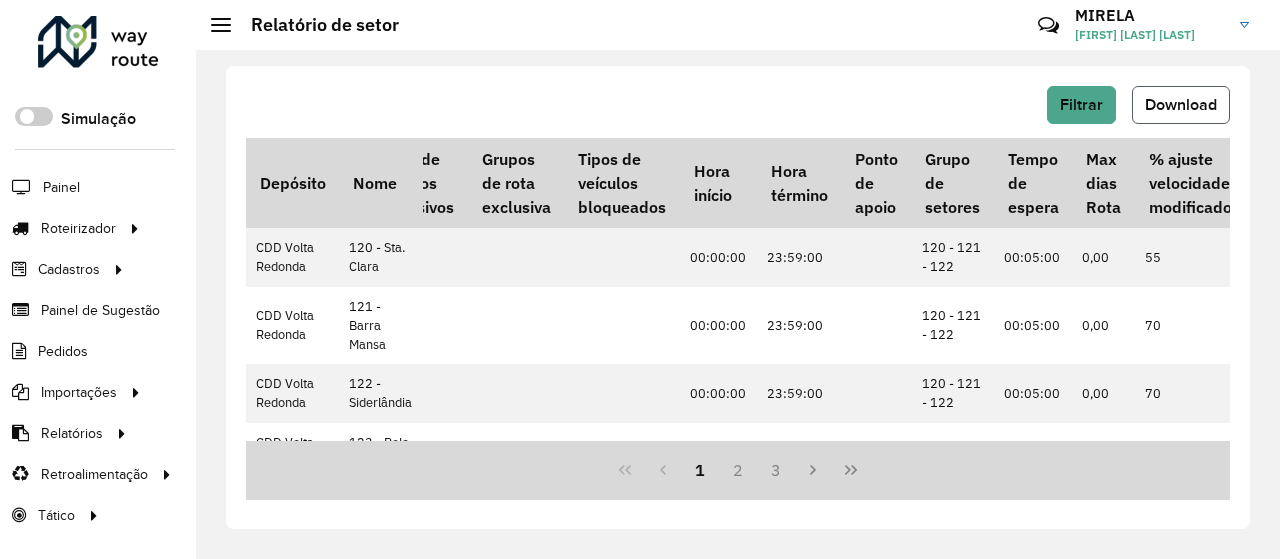 click on "Download" 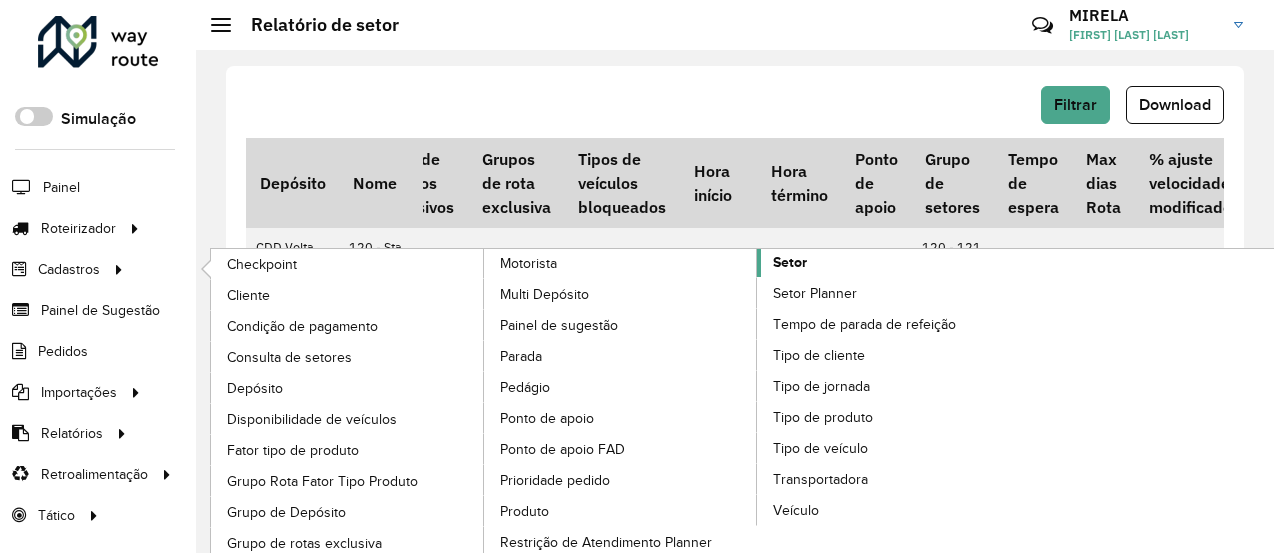 click on "Setor" 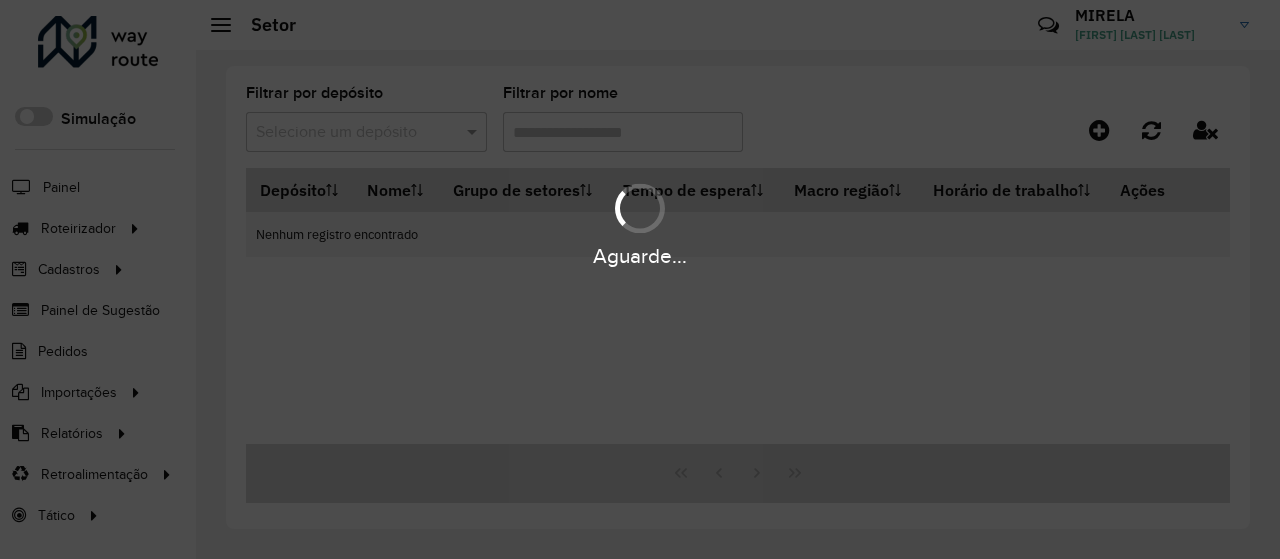 type on "***" 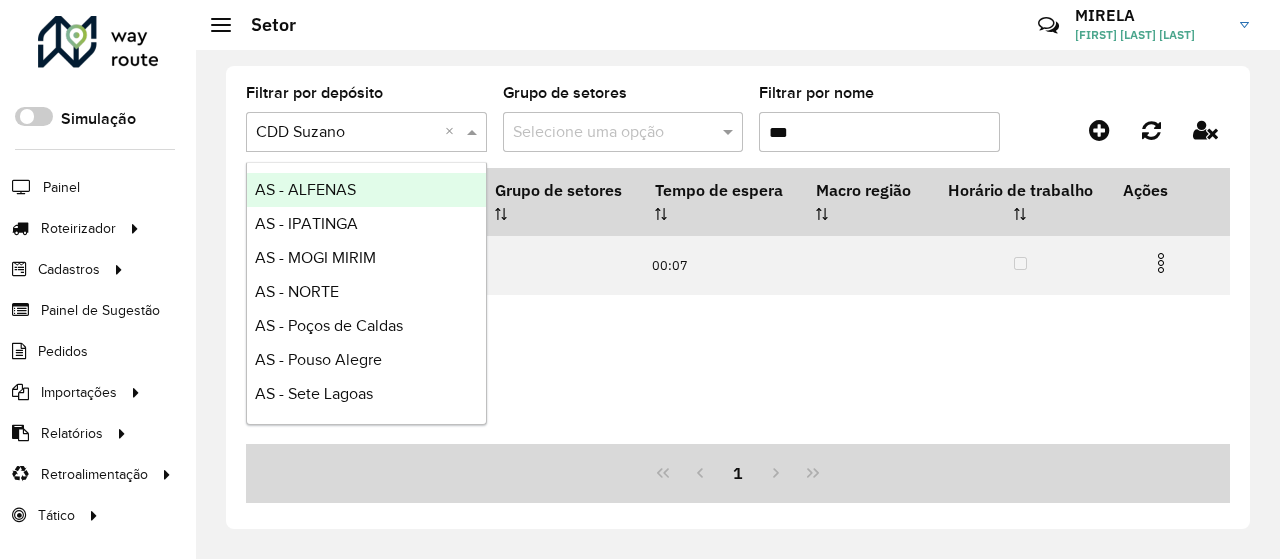 click at bounding box center [346, 133] 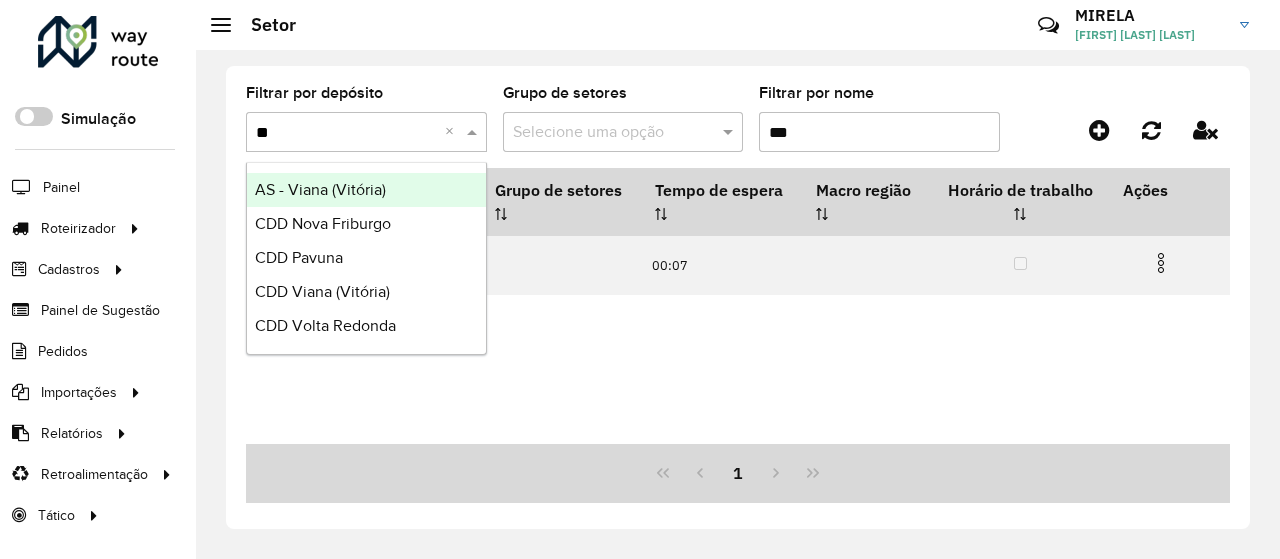 type on "***" 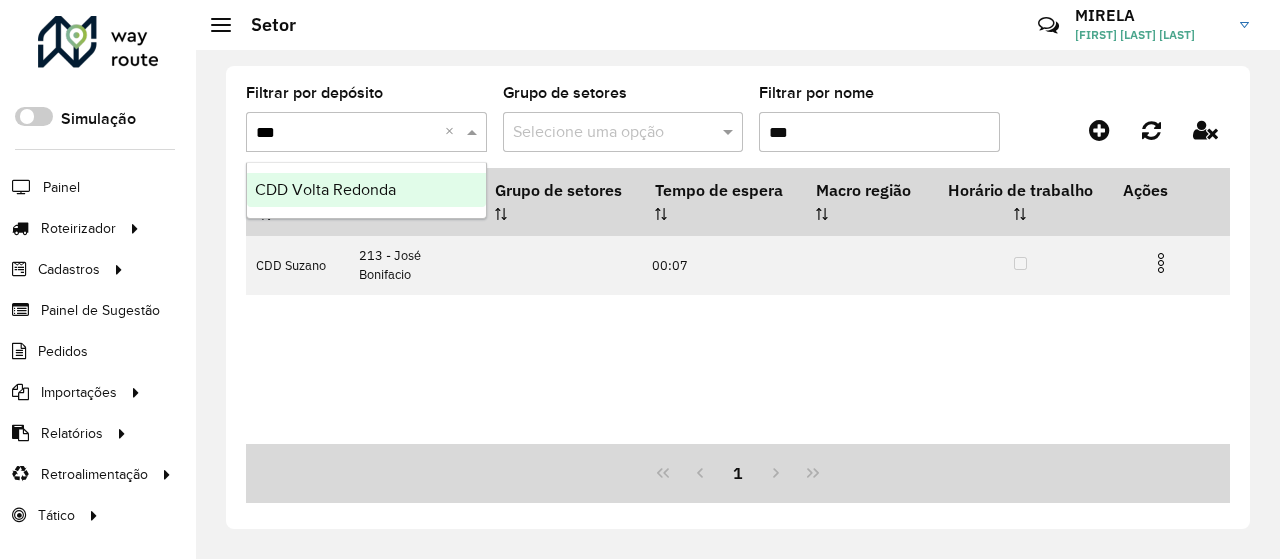 click on "CDD Volta Redonda" at bounding box center (325, 189) 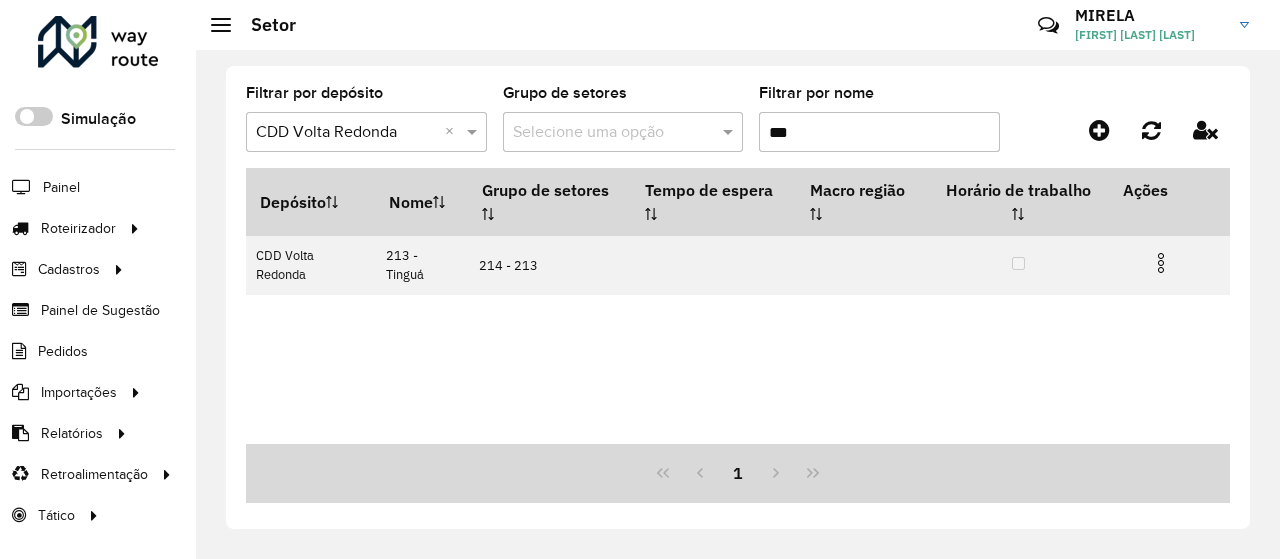 click on "***" at bounding box center (879, 132) 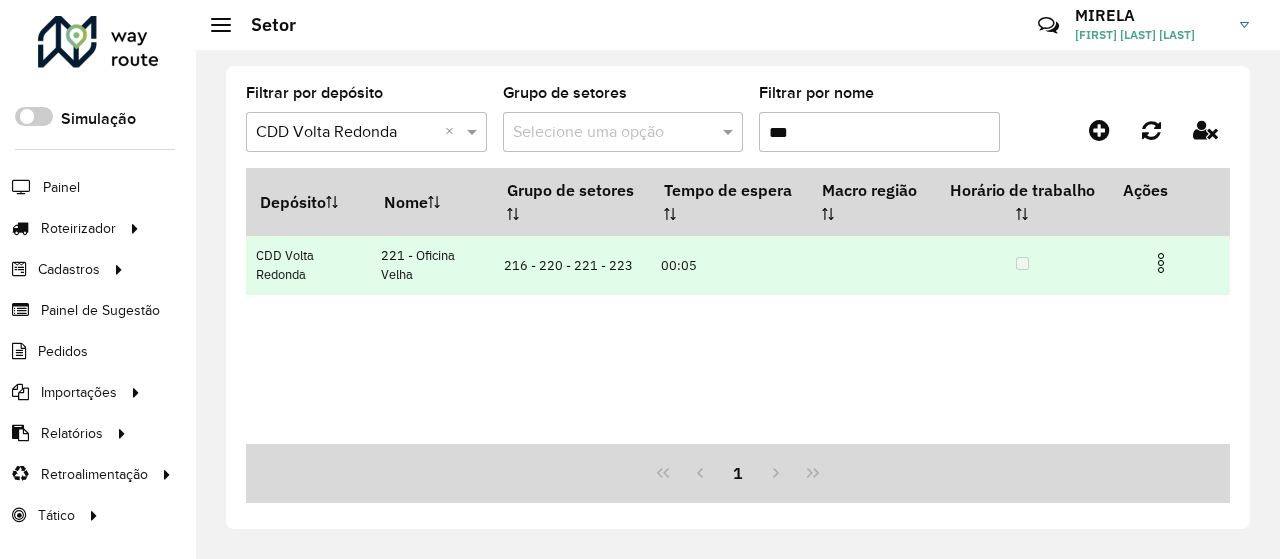 type on "***" 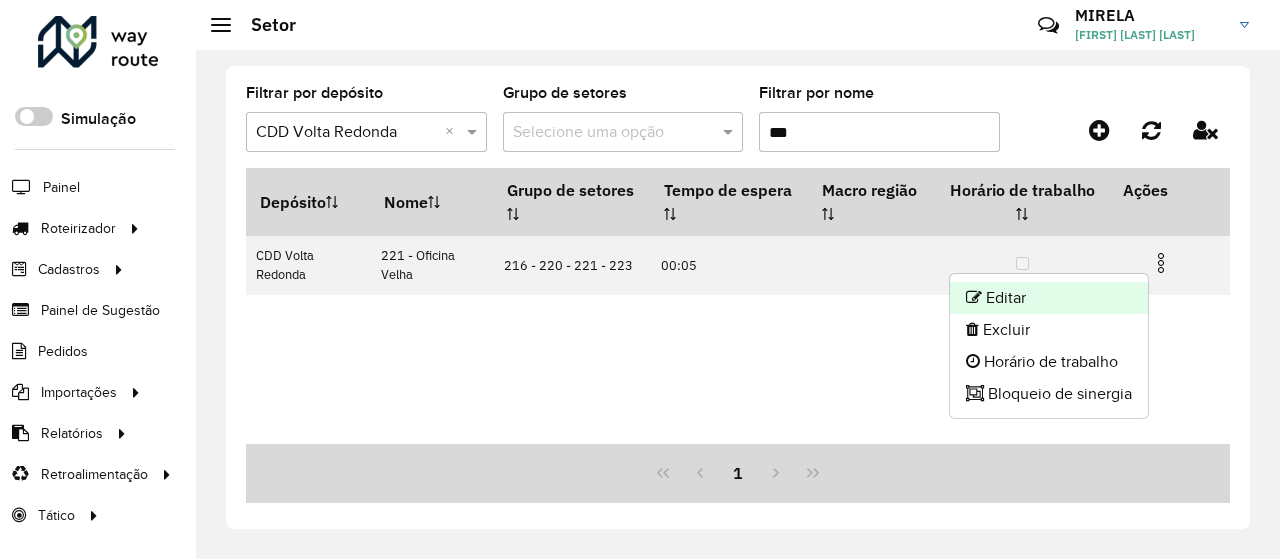 click on "Editar" 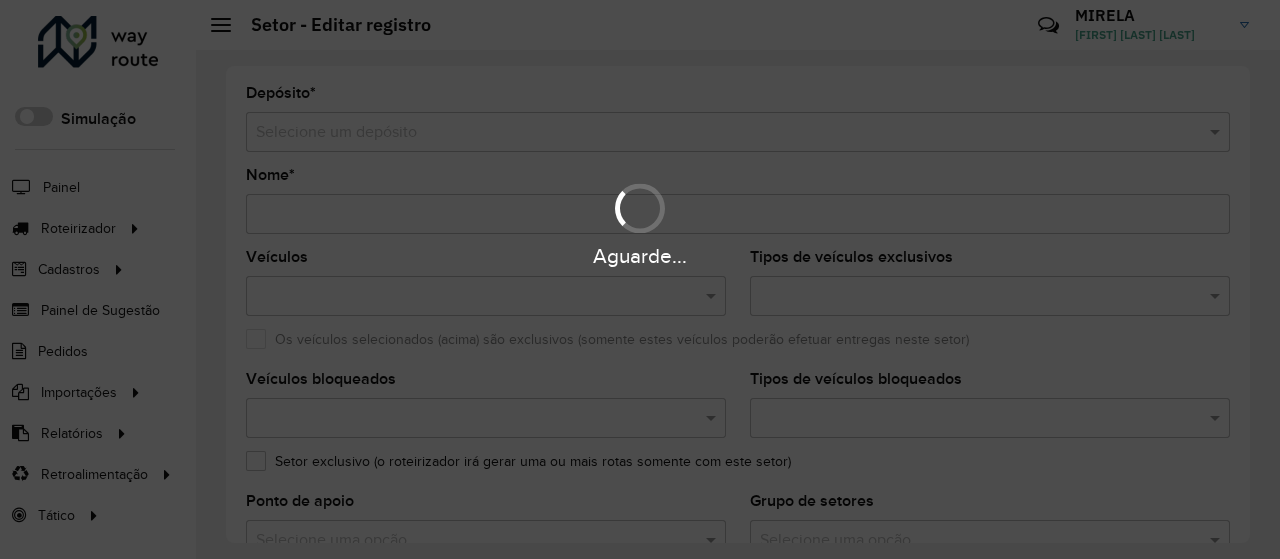 type on "**********" 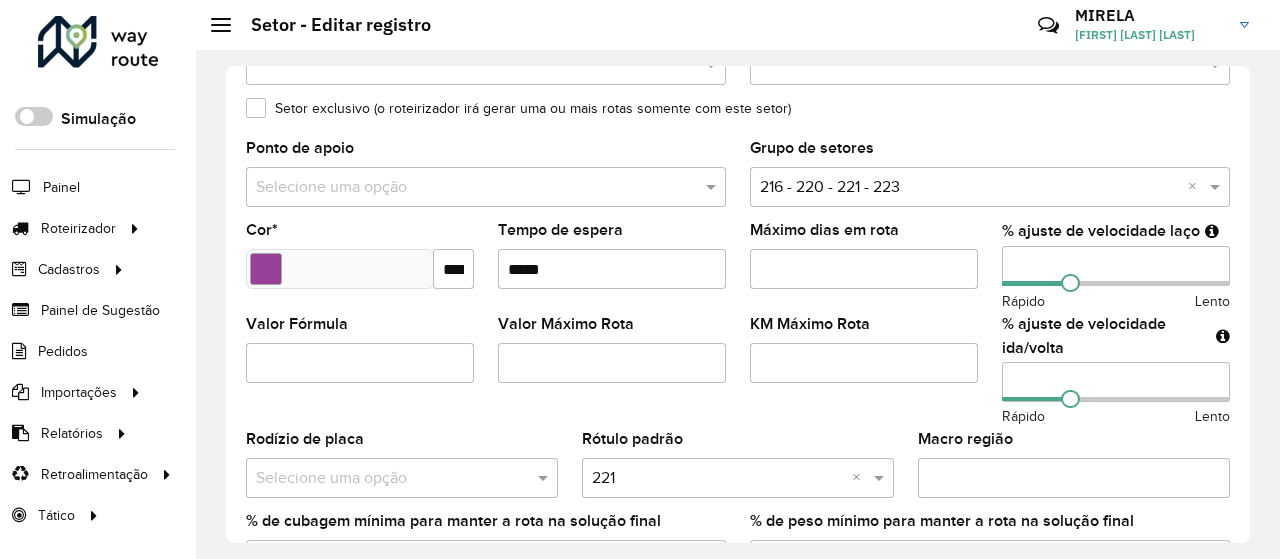 scroll, scrollTop: 362, scrollLeft: 0, axis: vertical 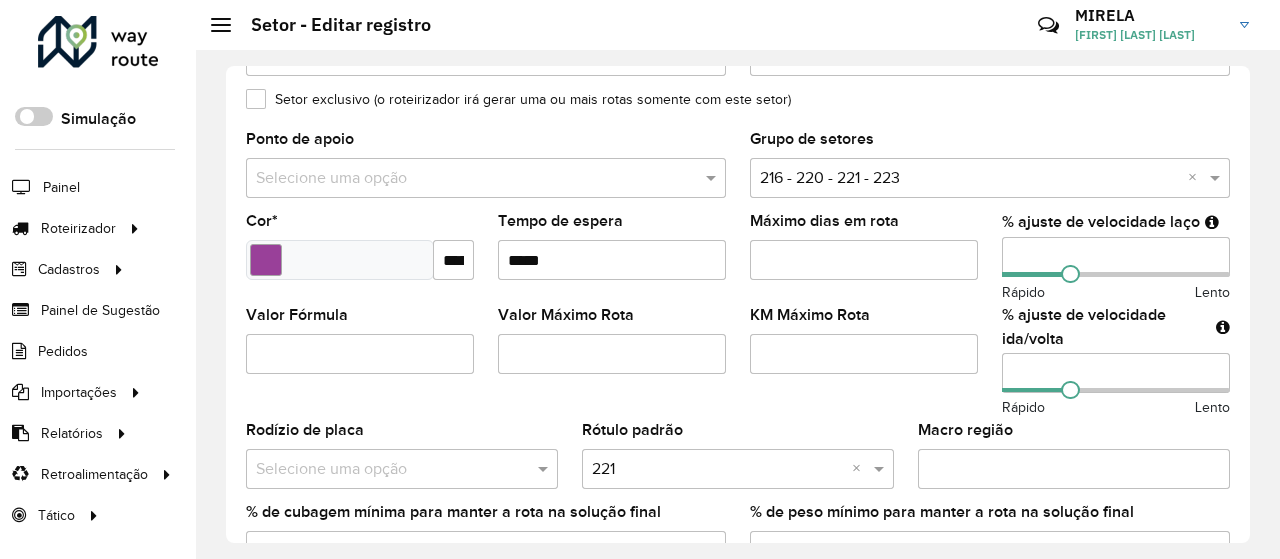 drag, startPoint x: 1022, startPoint y: 363, endPoint x: 998, endPoint y: 350, distance: 27.294687 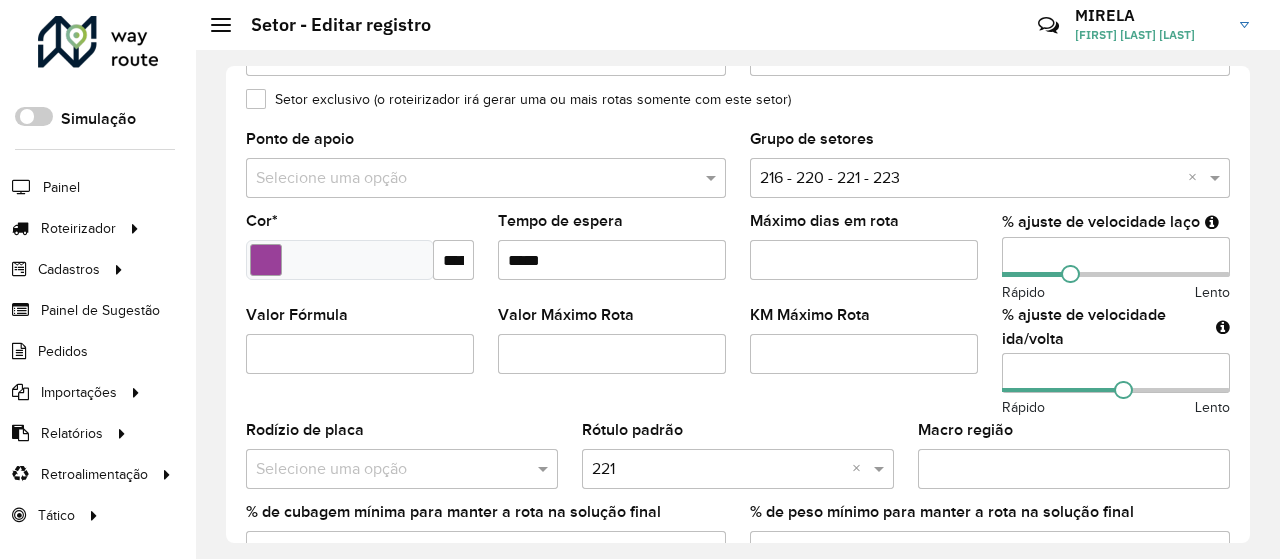 click on "***" at bounding box center (1116, 257) 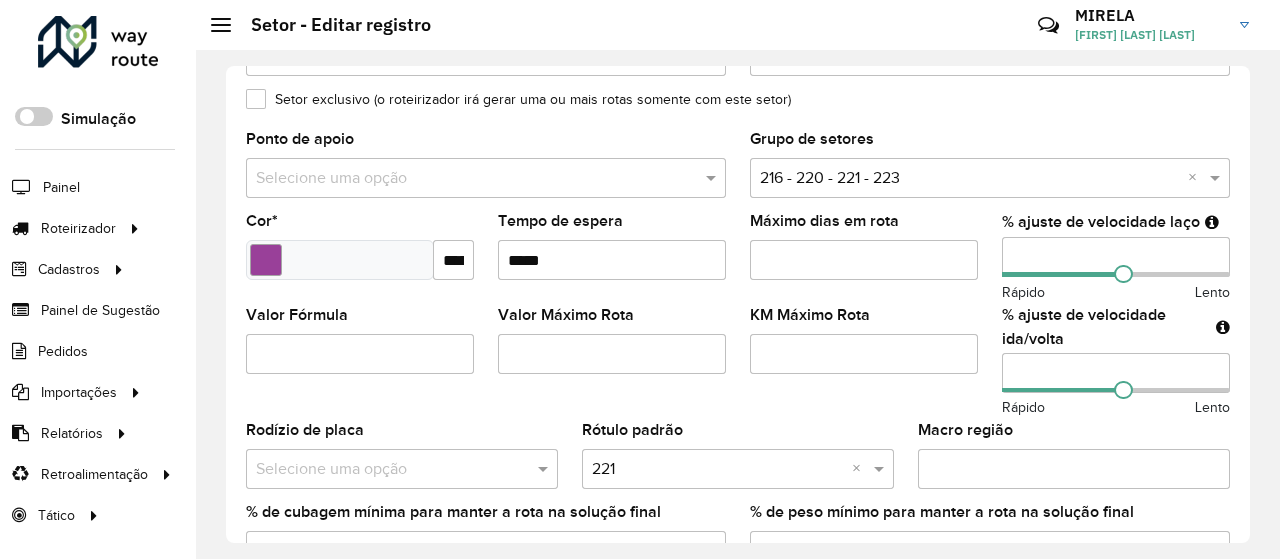 click on "Confirmar" 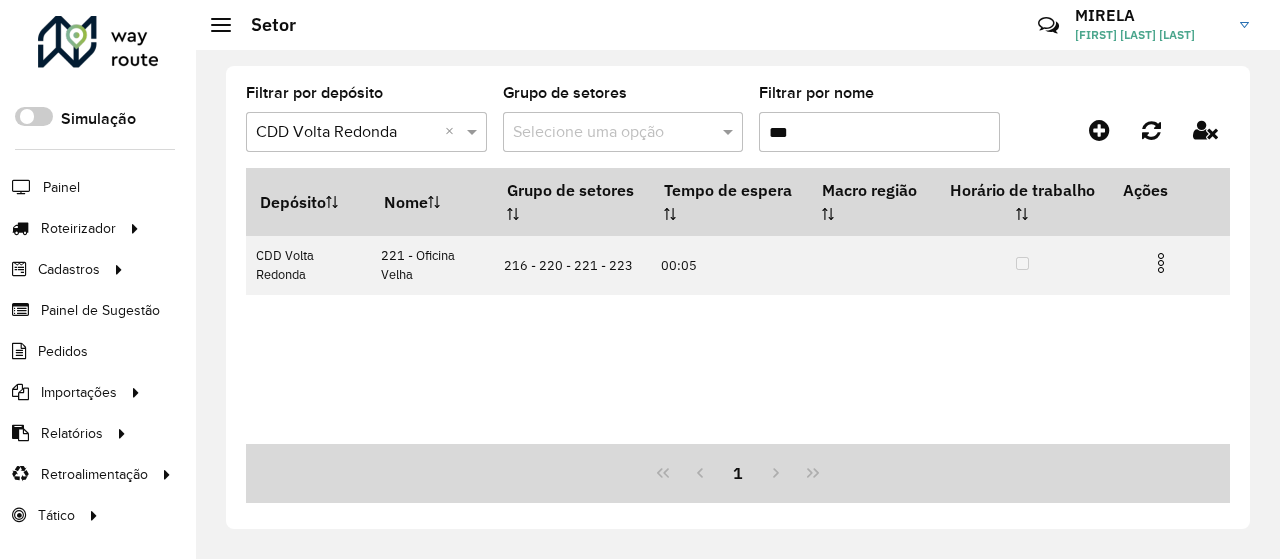 click on "***" at bounding box center [879, 132] 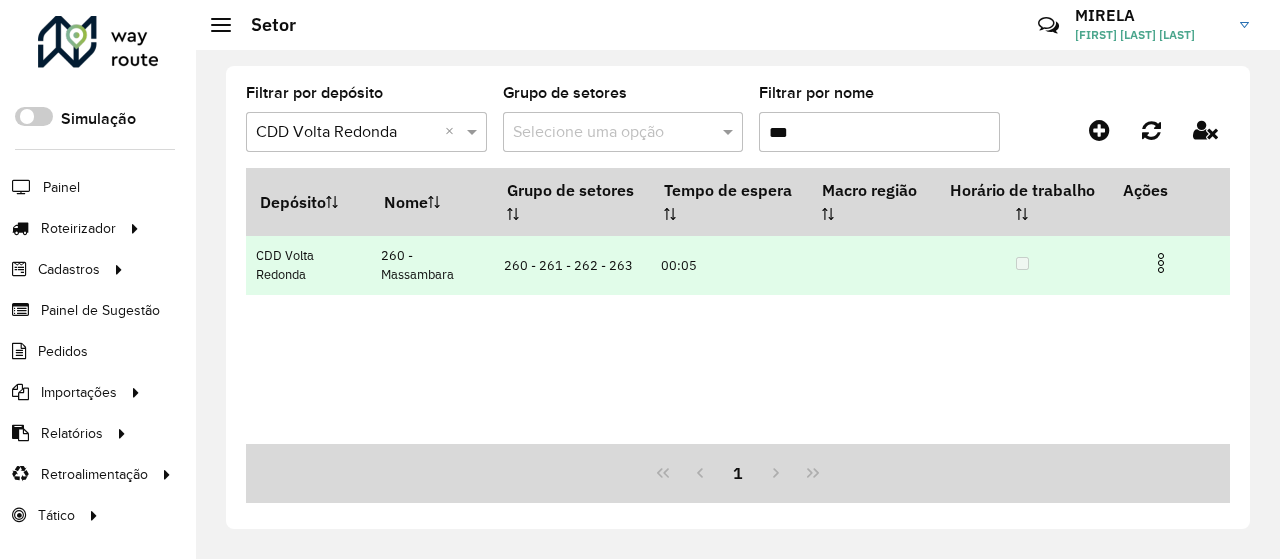 type on "***" 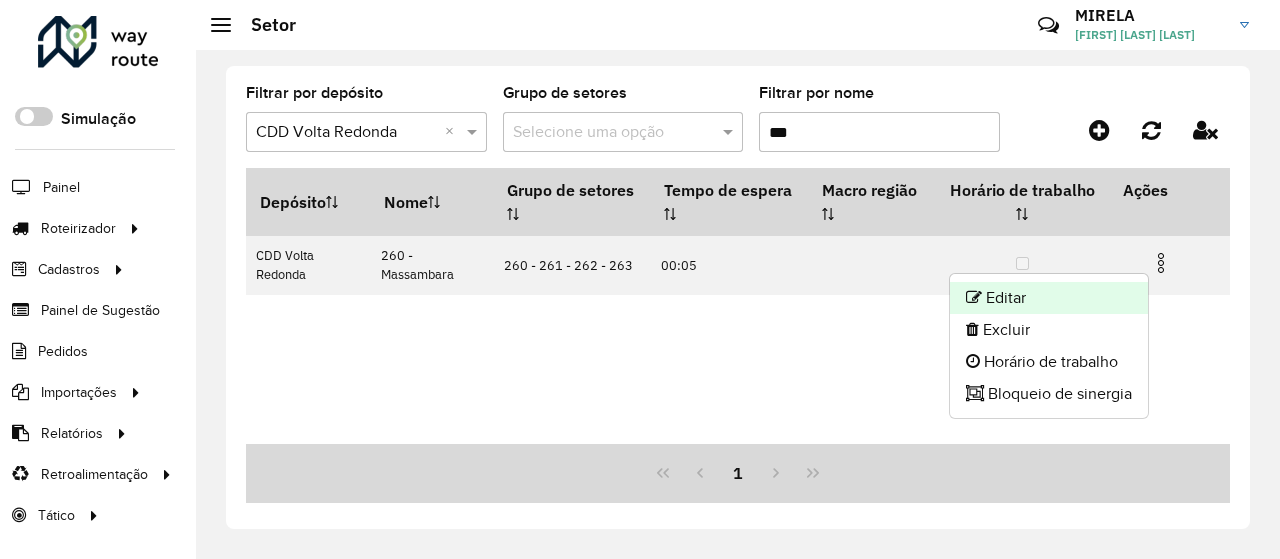 click on "Editar" 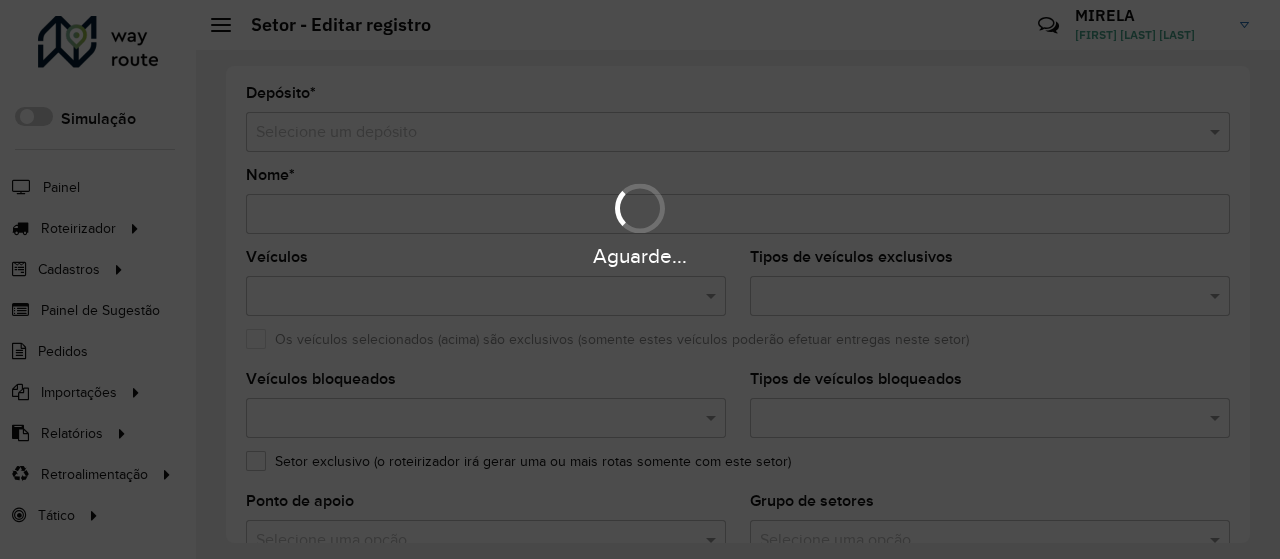 type on "**********" 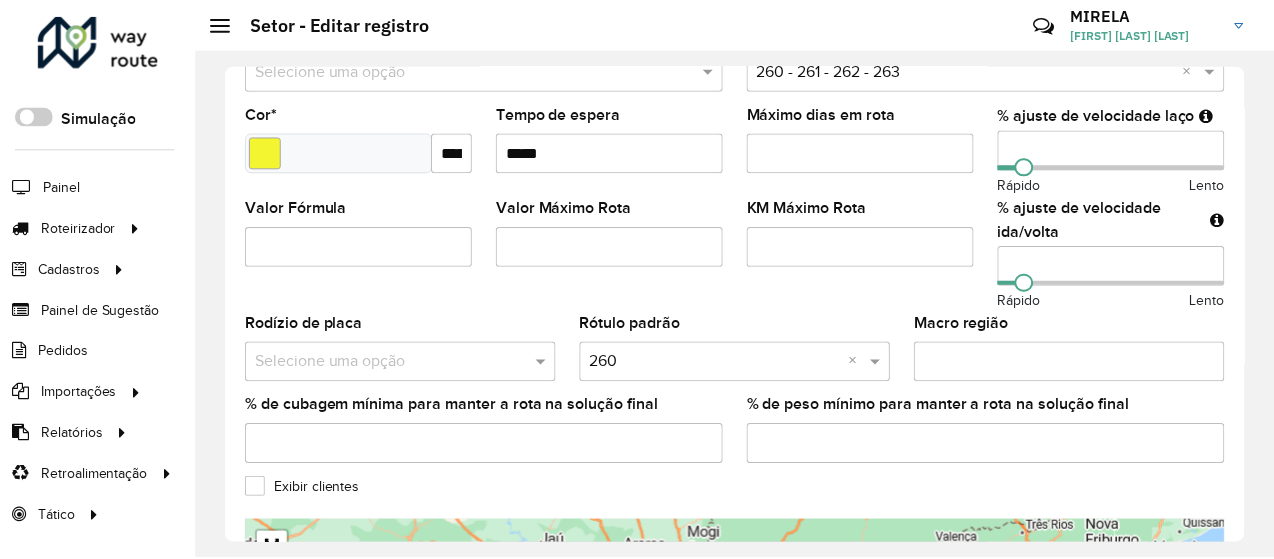 scroll, scrollTop: 468, scrollLeft: 0, axis: vertical 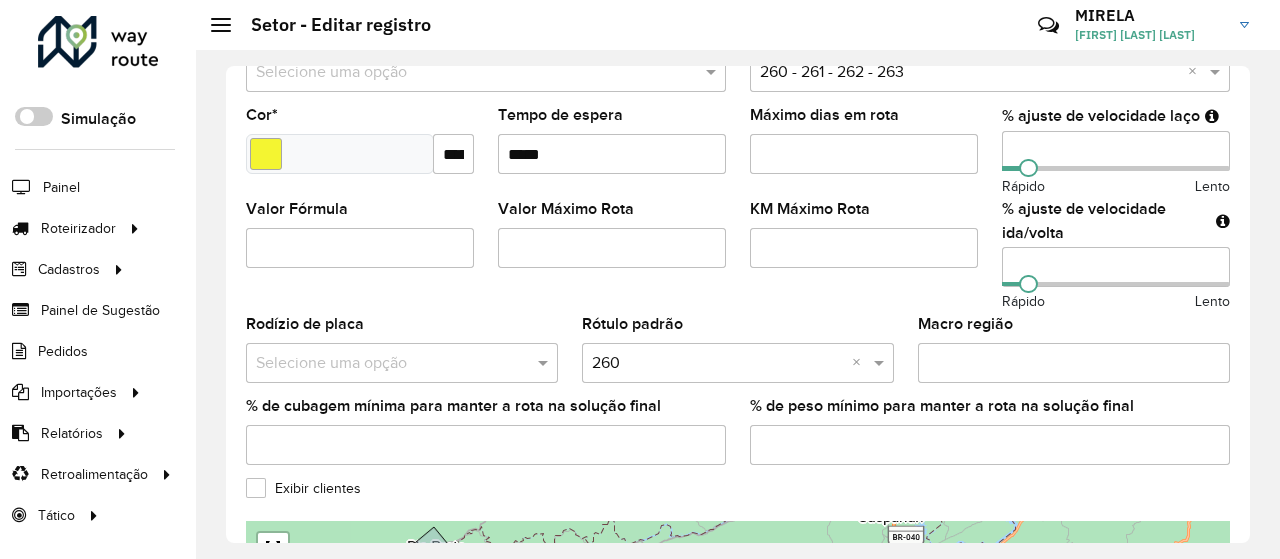 click on "***" at bounding box center (1116, 267) 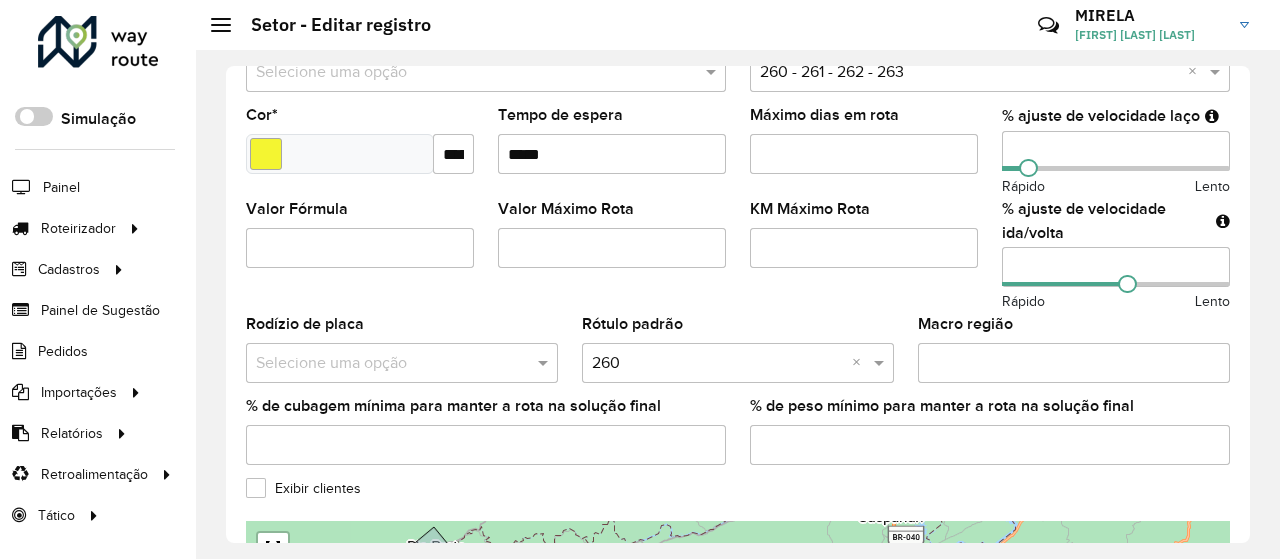 click on "***" at bounding box center (1116, 151) 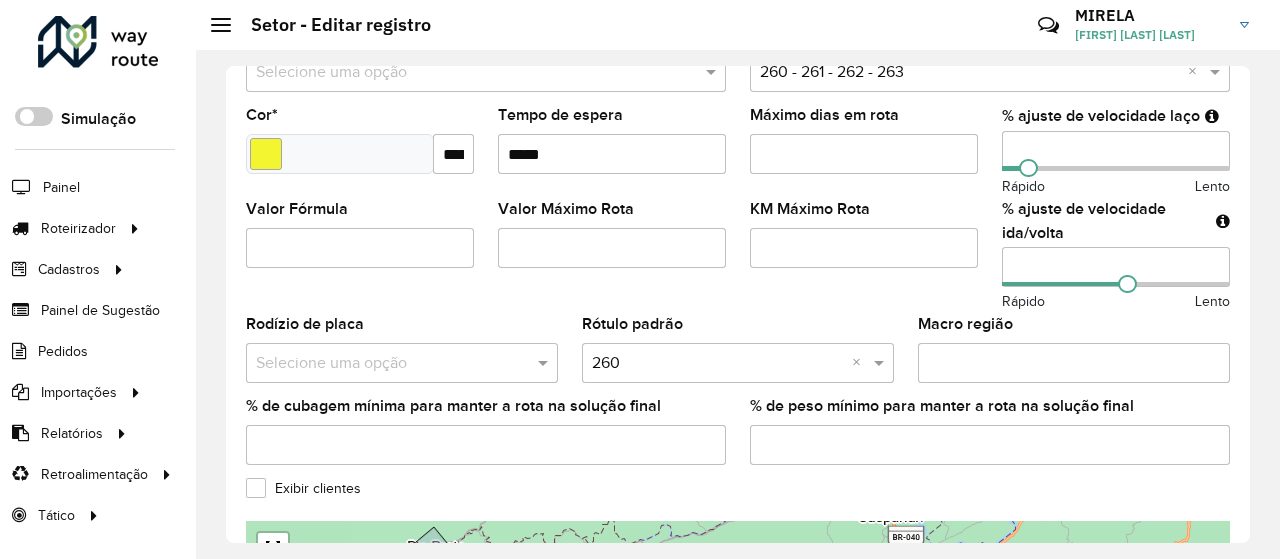 type on "**" 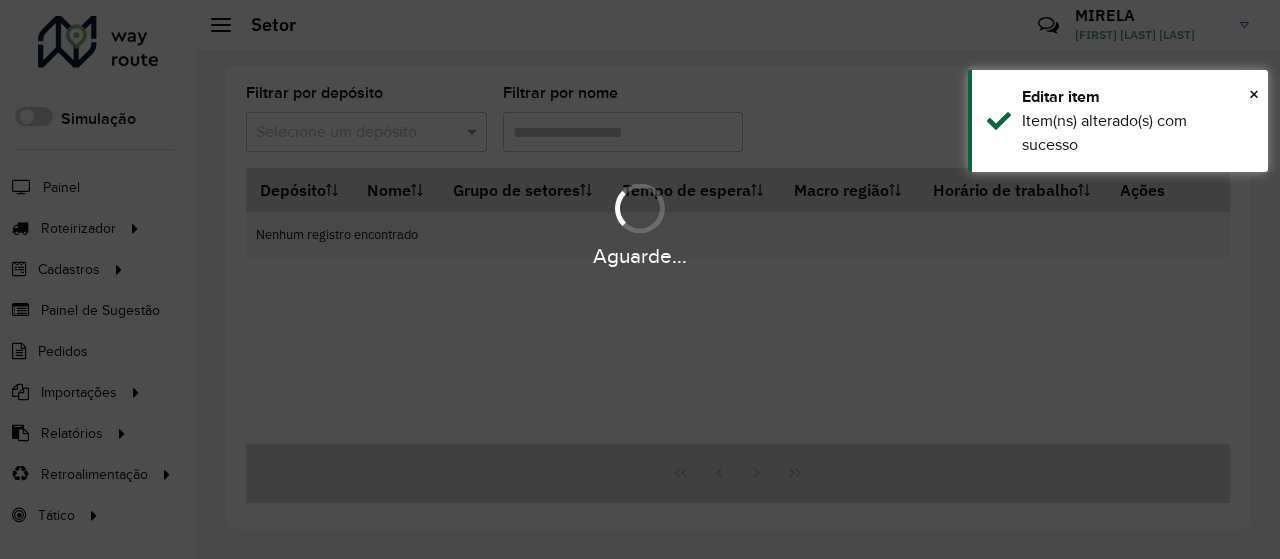 type on "***" 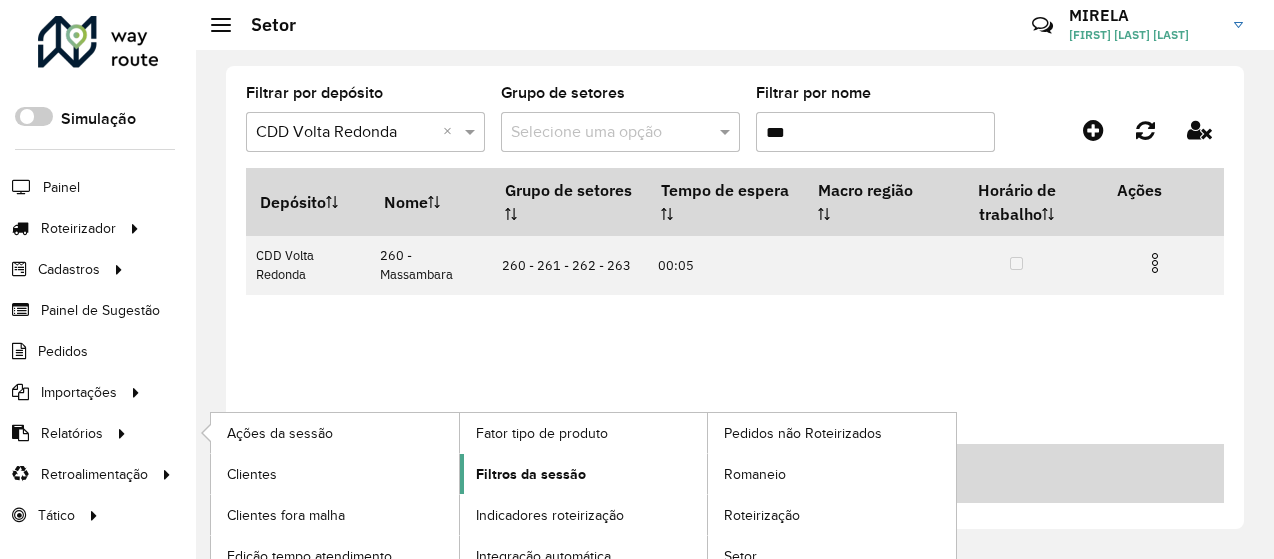 scroll, scrollTop: 54, scrollLeft: 0, axis: vertical 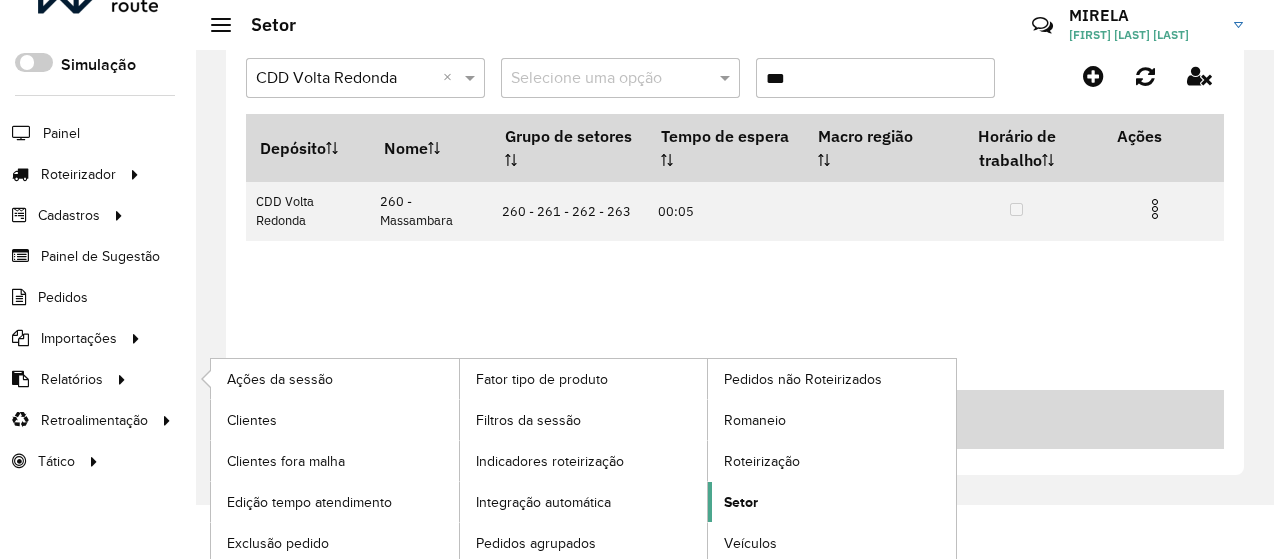 click on "Setor" 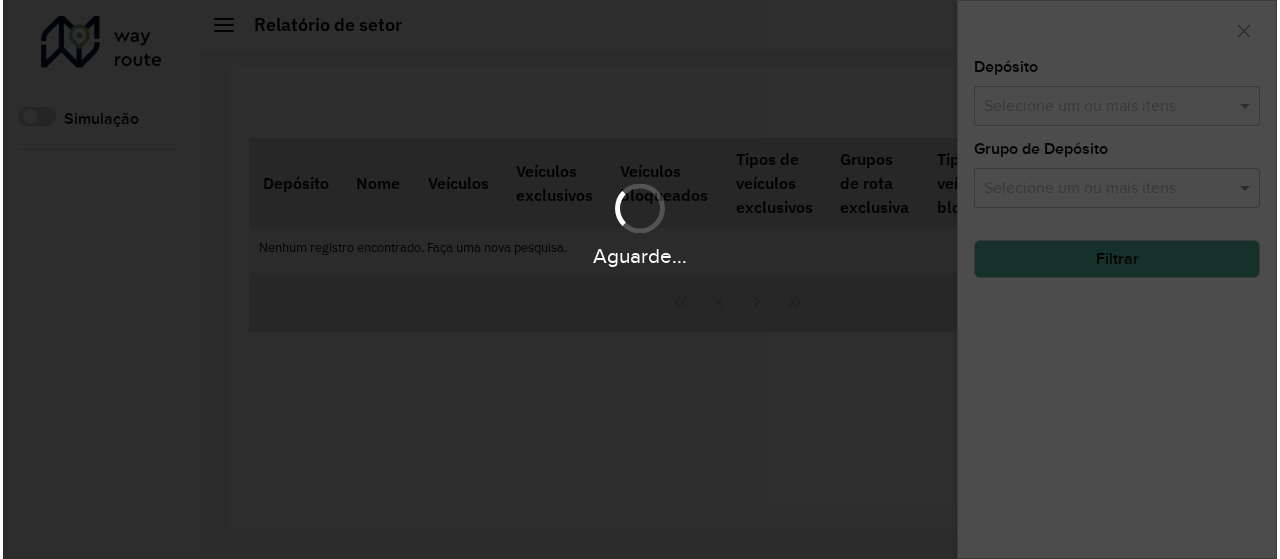 scroll, scrollTop: 0, scrollLeft: 0, axis: both 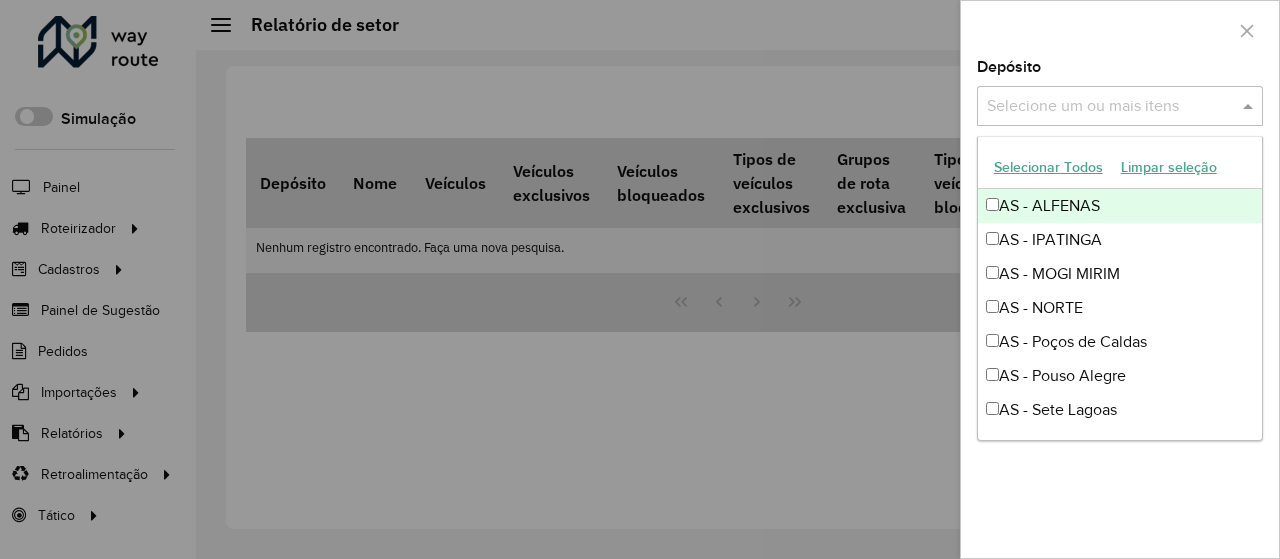 click on "Selecione um ou mais itens" at bounding box center [1120, 106] 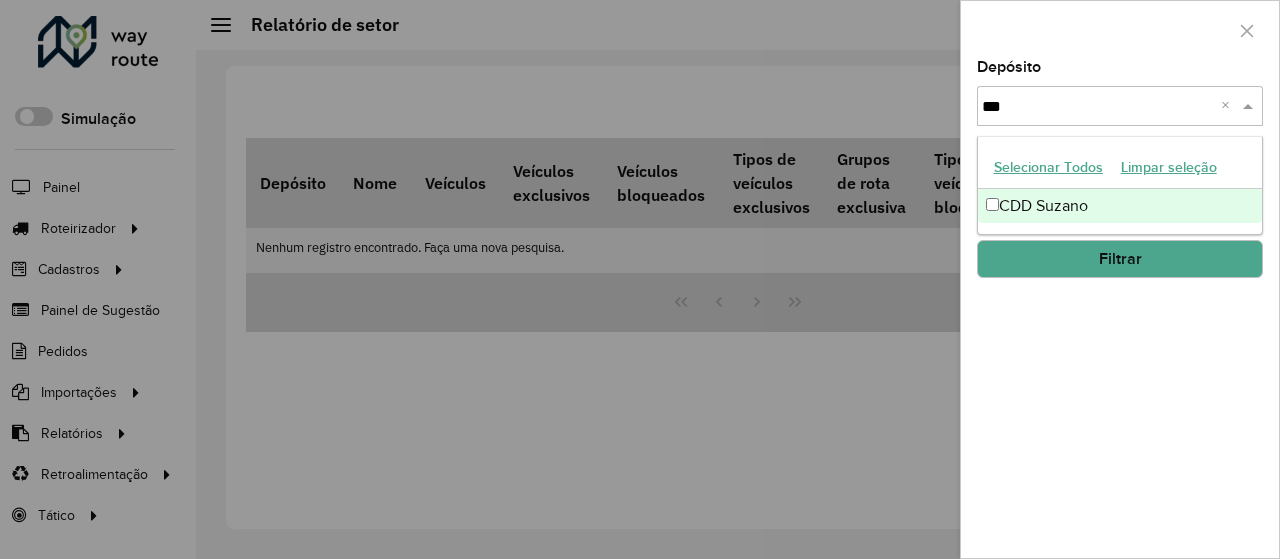 type on "***" 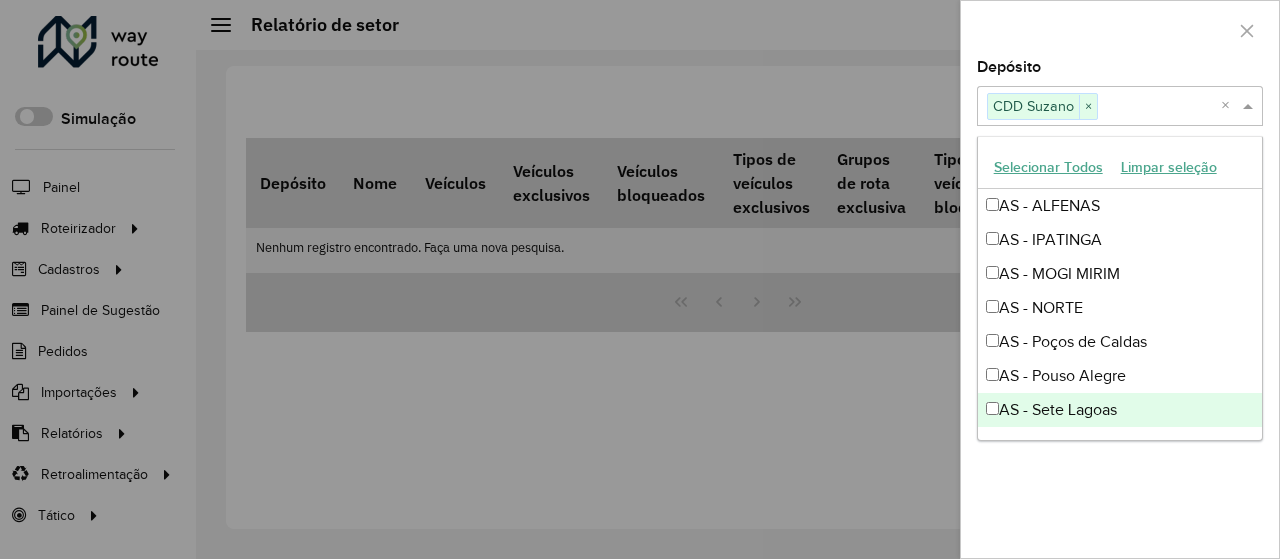 click on "Depósito  Selecione um ou mais itens CDD Suzano × ×  Grupo de Depósito  Selecione um ou mais itens Filtrar" 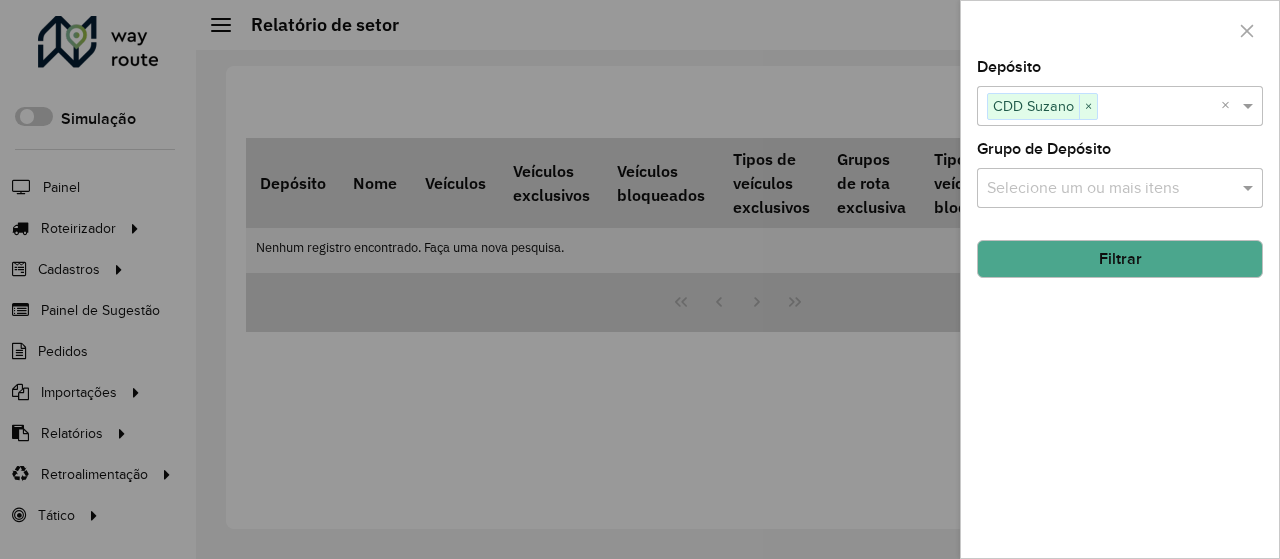 click on "Filtrar" 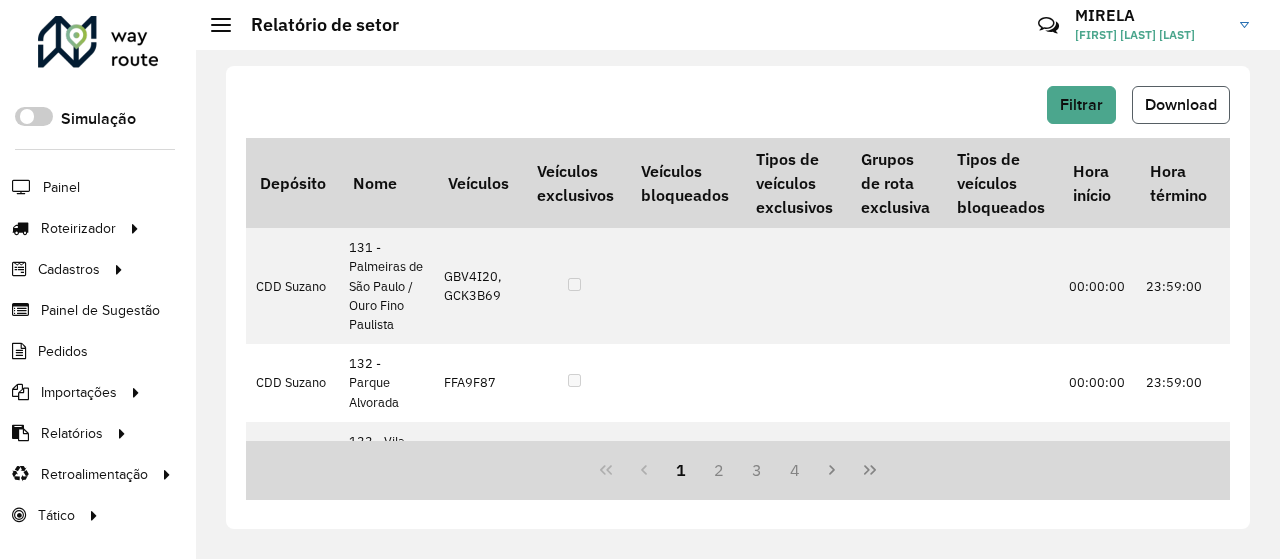 click on "Download" 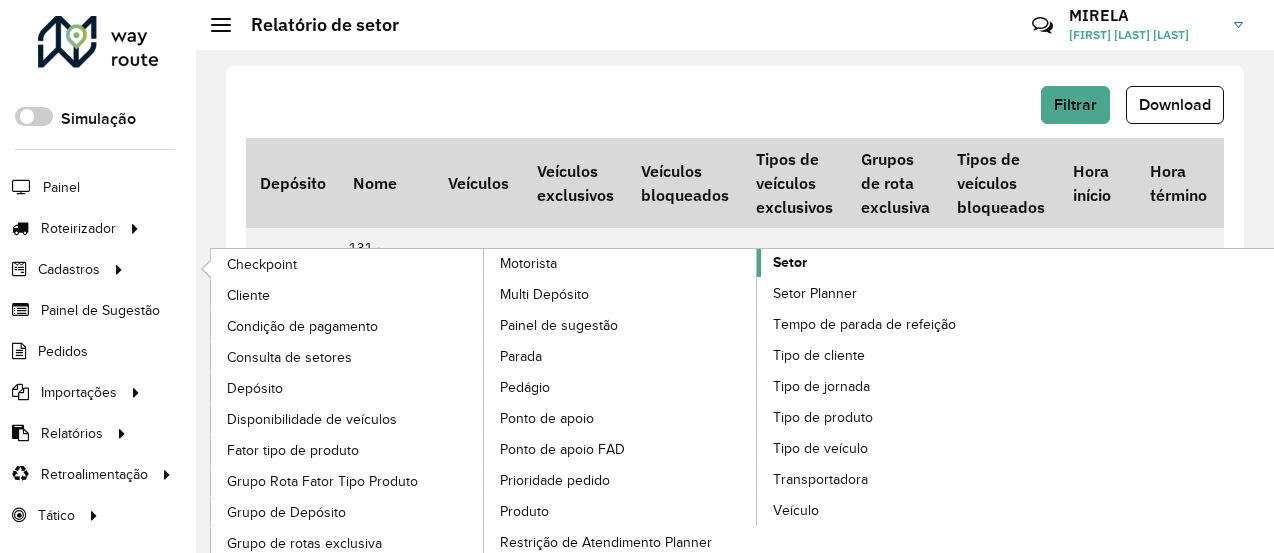 click on "Setor" 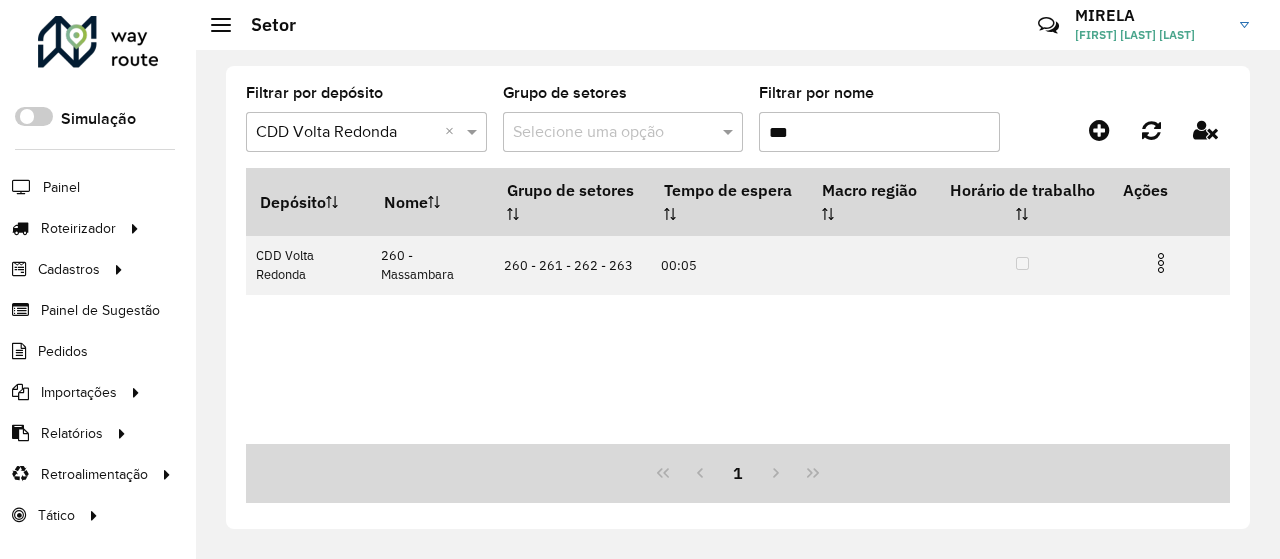 click on "***" at bounding box center (879, 132) 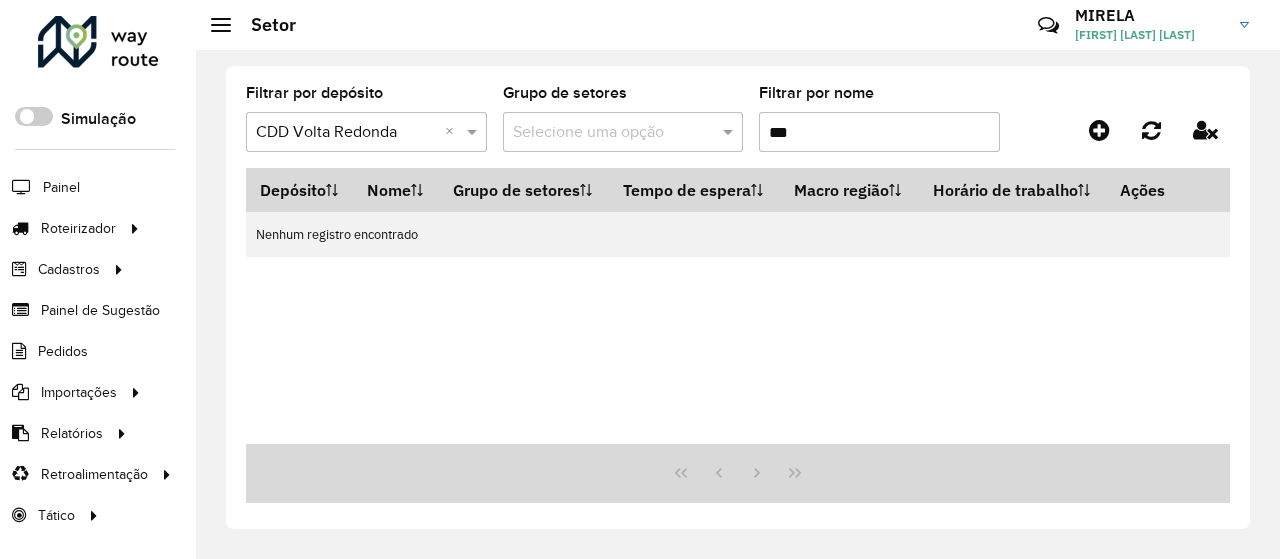 type on "***" 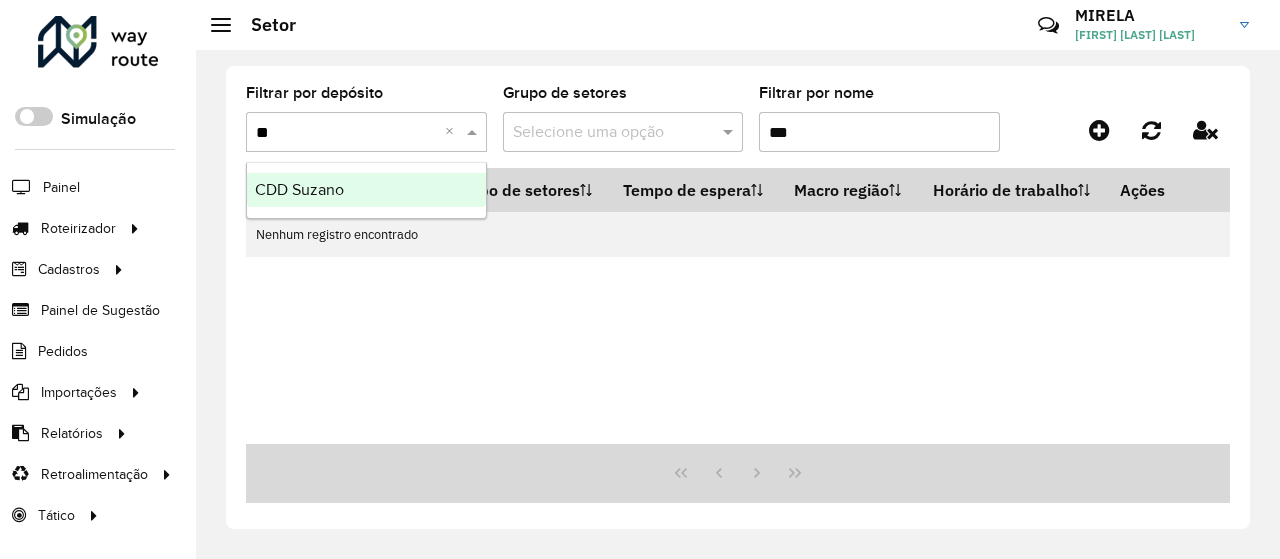 type on "***" 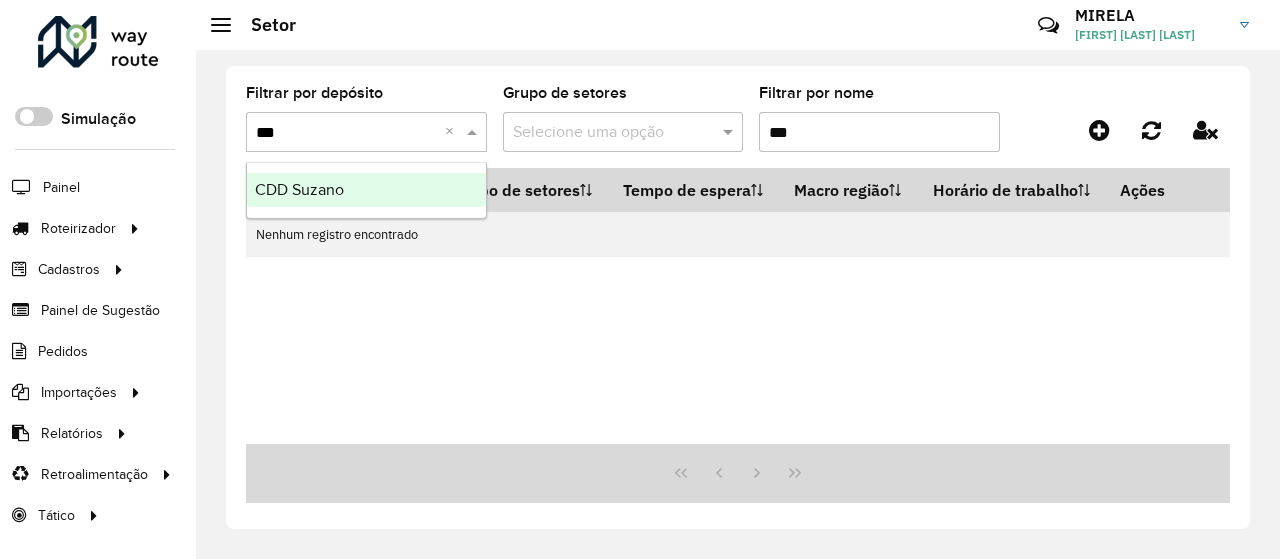 click on "CDD Suzano" at bounding box center (366, 190) 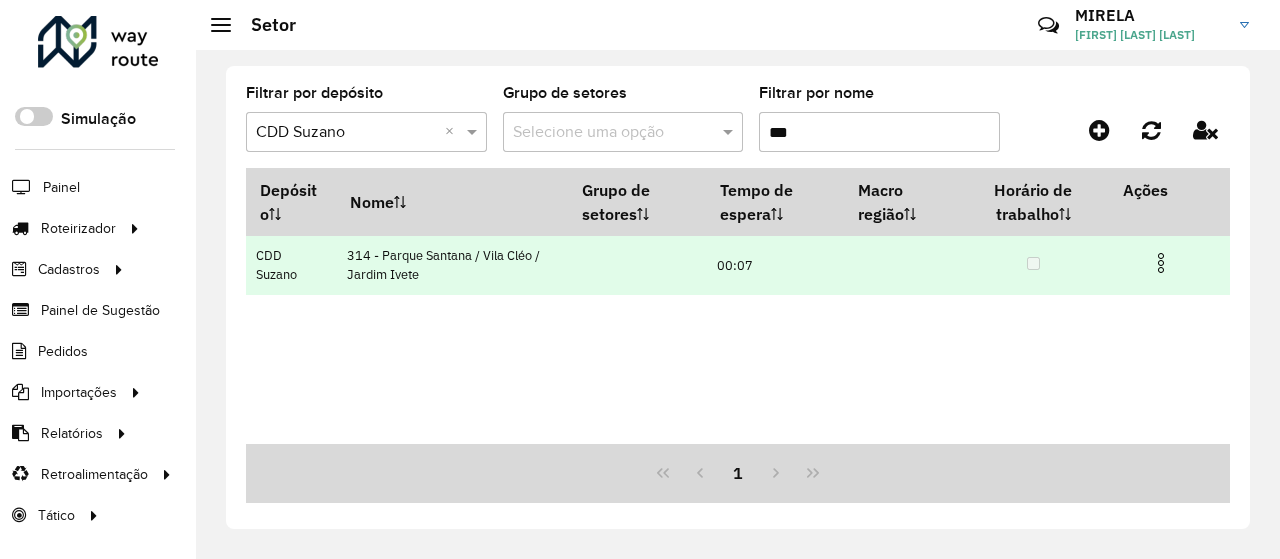 click at bounding box center (1161, 263) 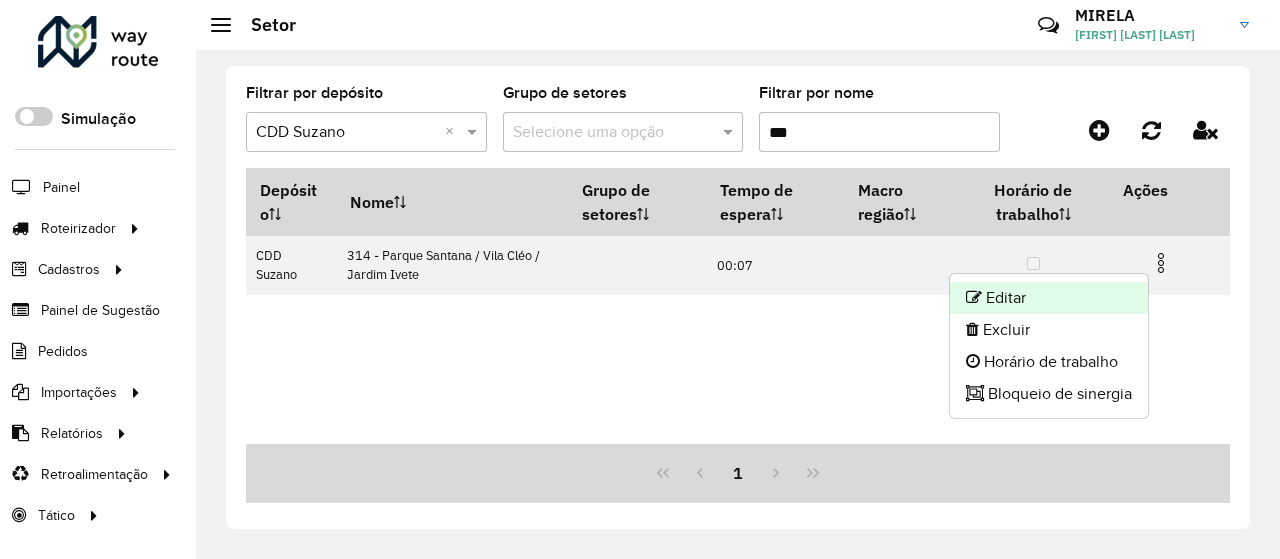 click on "Editar" 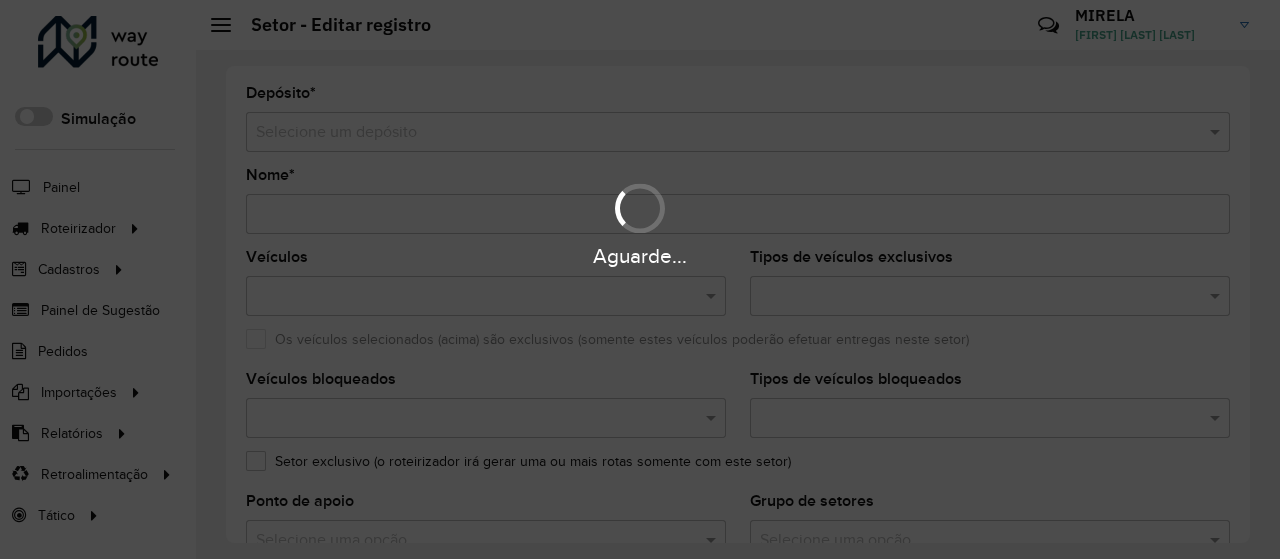 type on "**********" 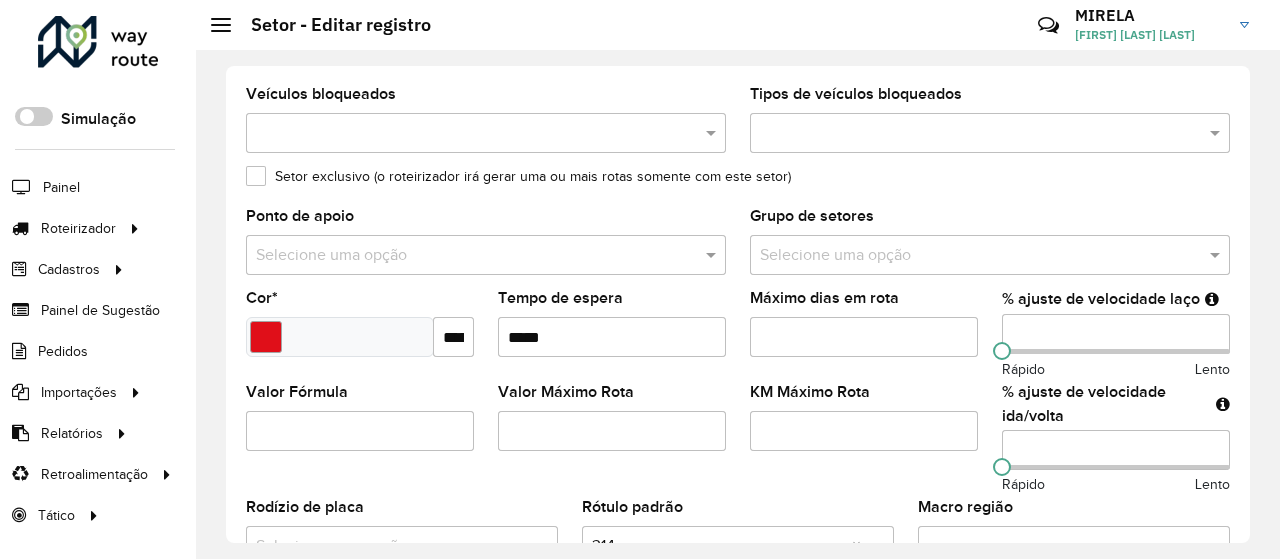 scroll, scrollTop: 286, scrollLeft: 0, axis: vertical 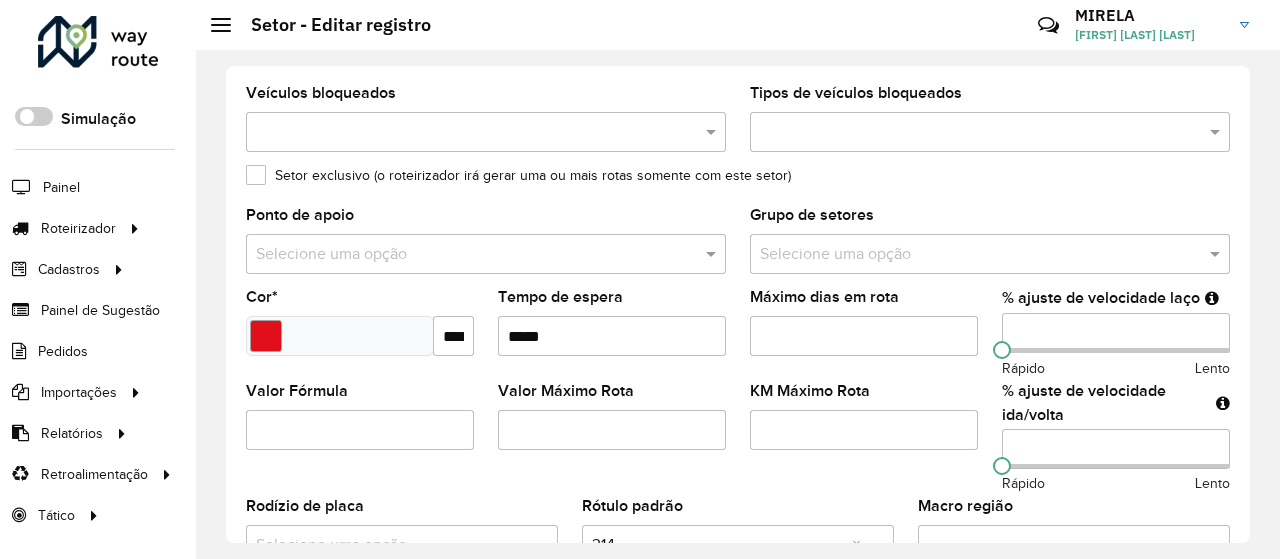 click on "****" at bounding box center [1116, 333] 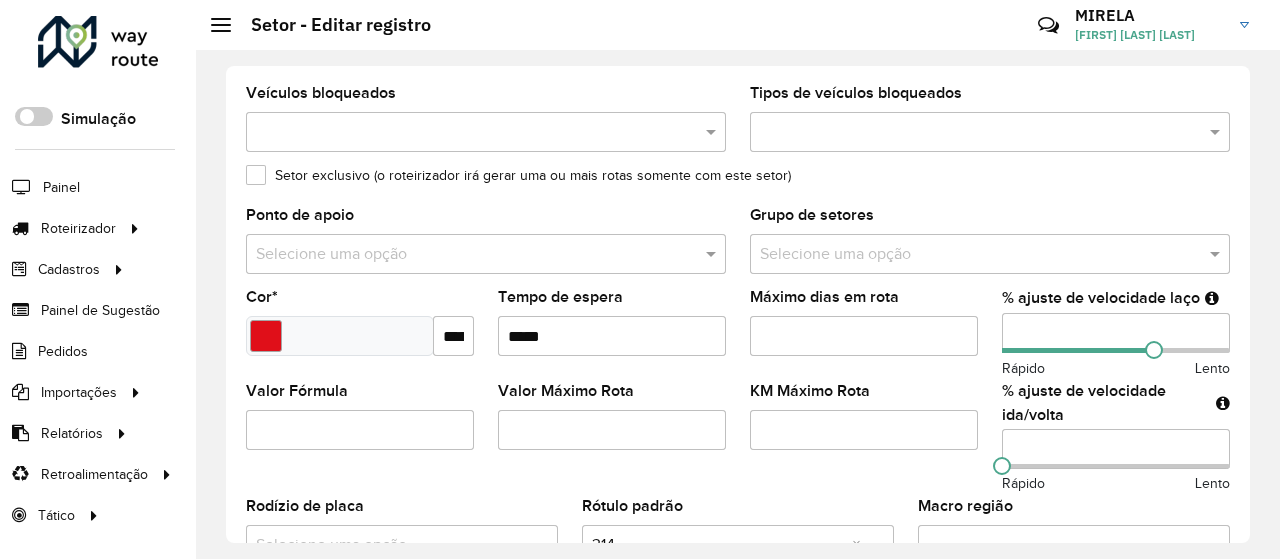 click on "****" at bounding box center (1116, 449) 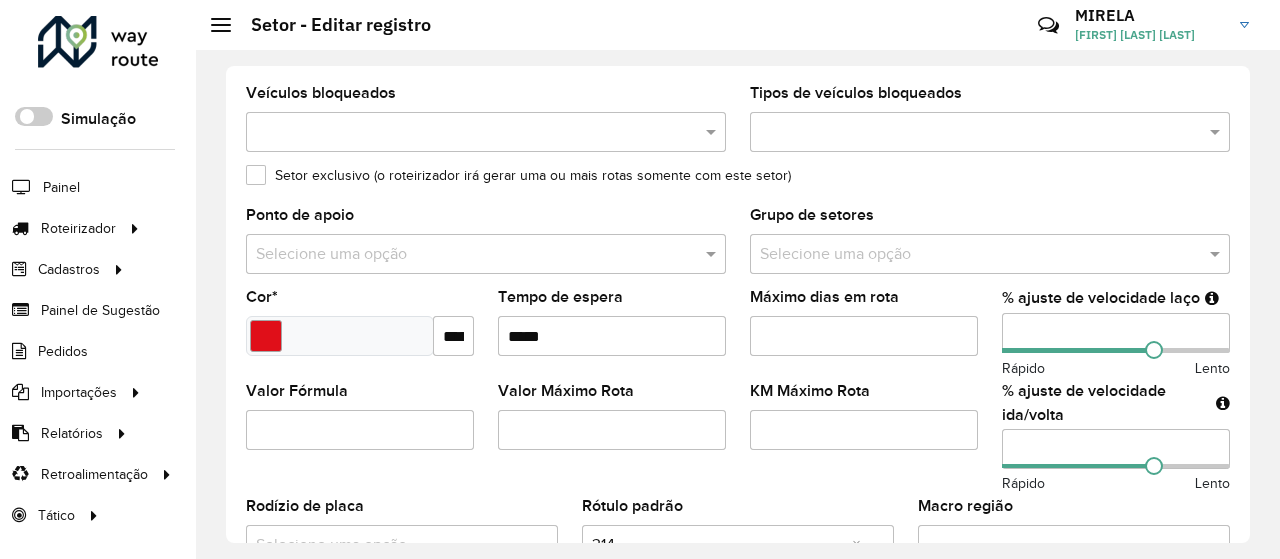 click on "Confirmar" 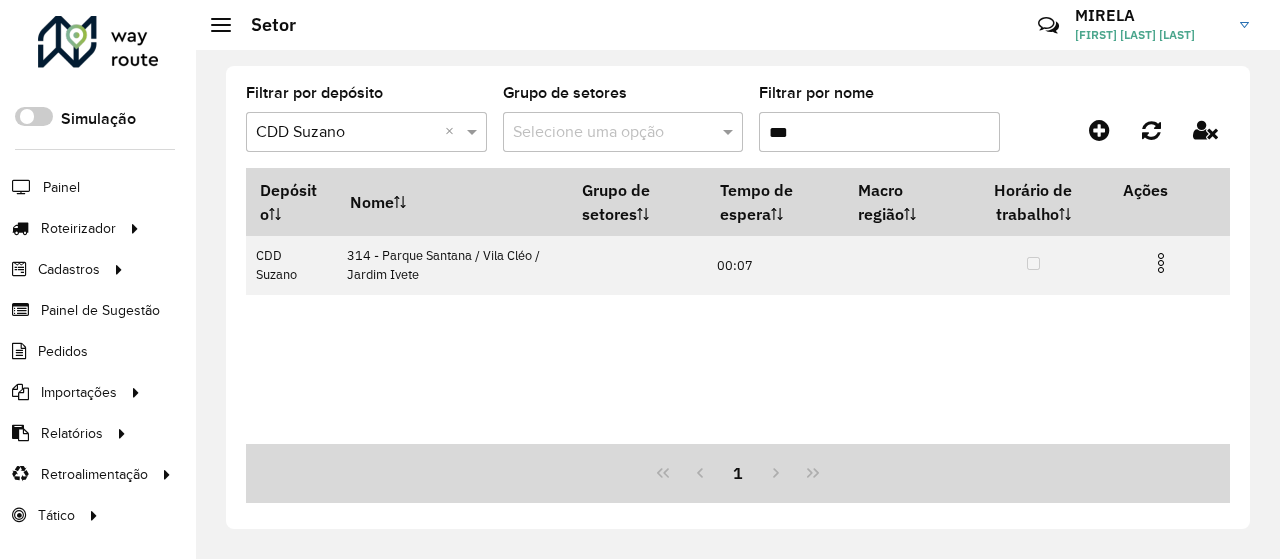 click on "***" at bounding box center [879, 132] 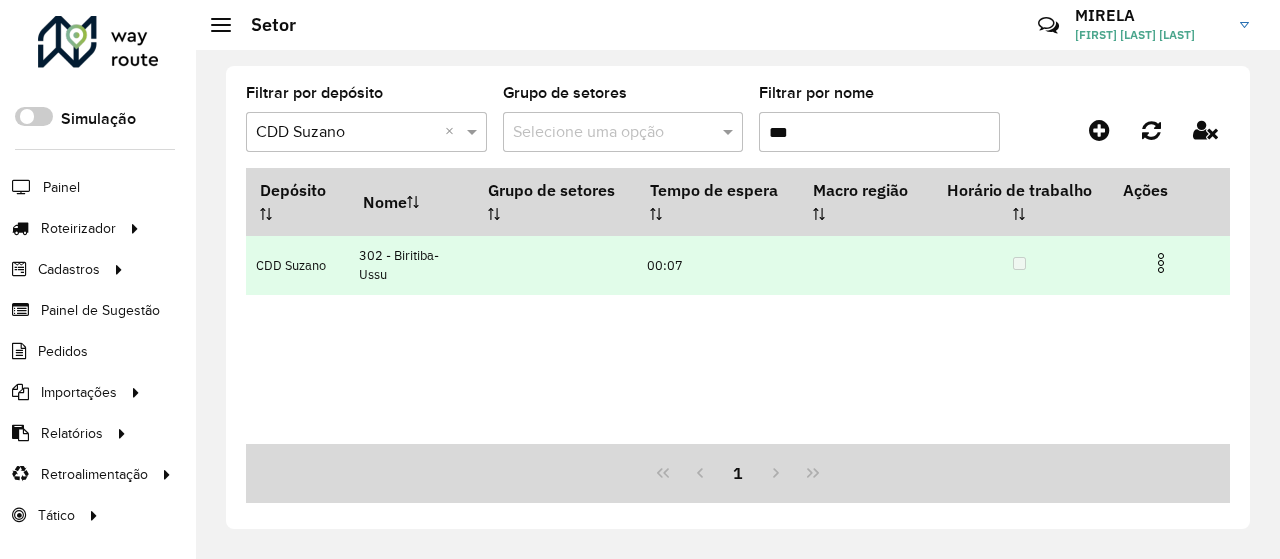 type on "***" 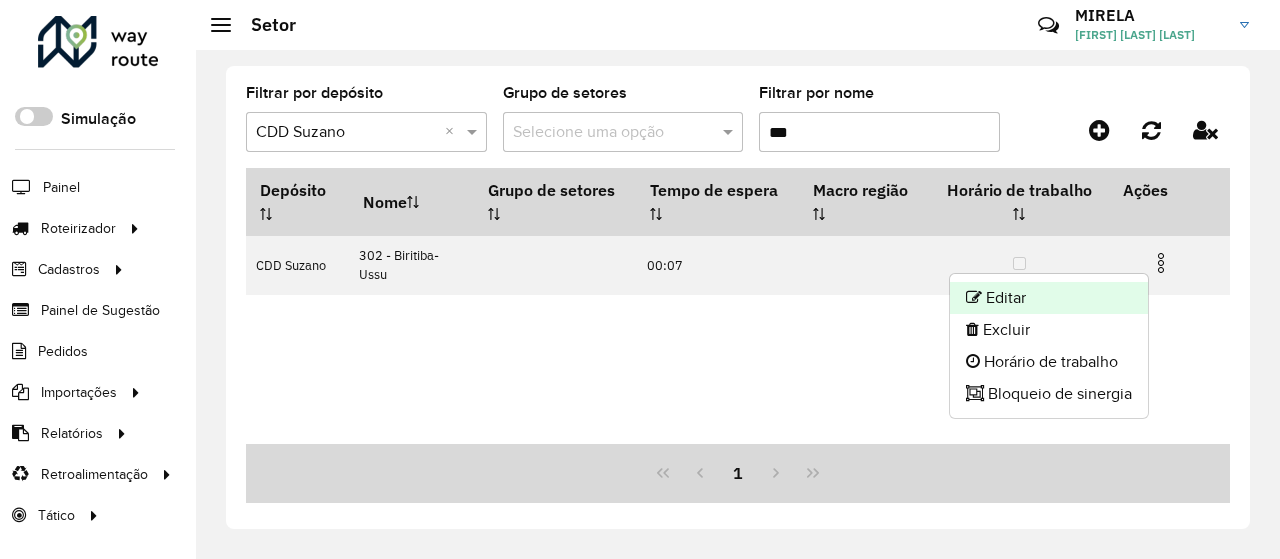 click on "Editar" 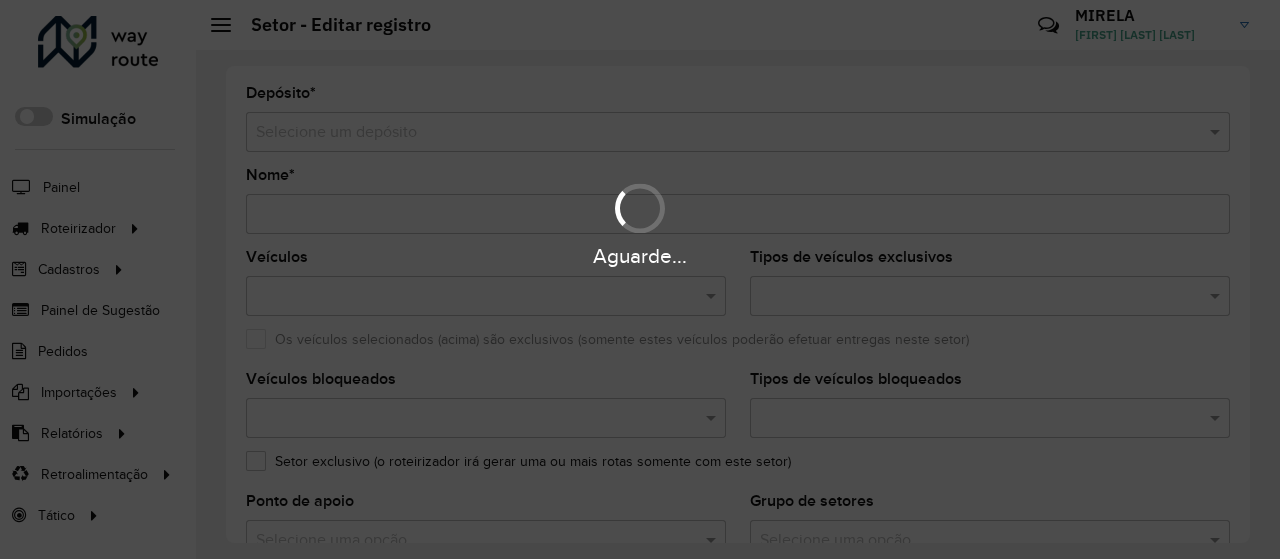 type on "**********" 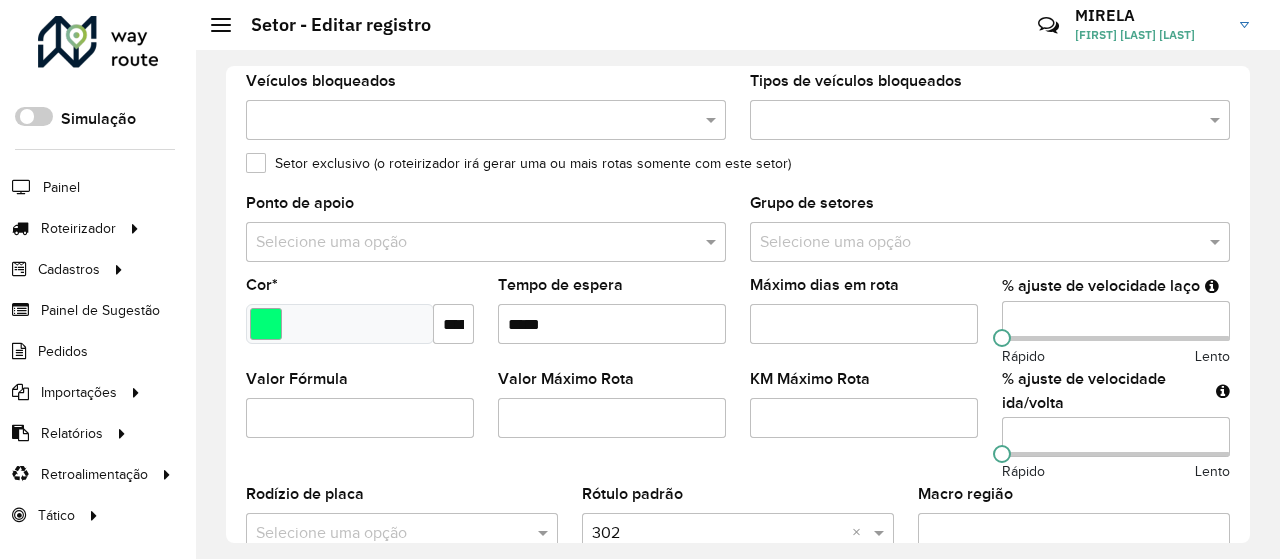 scroll, scrollTop: 300, scrollLeft: 0, axis: vertical 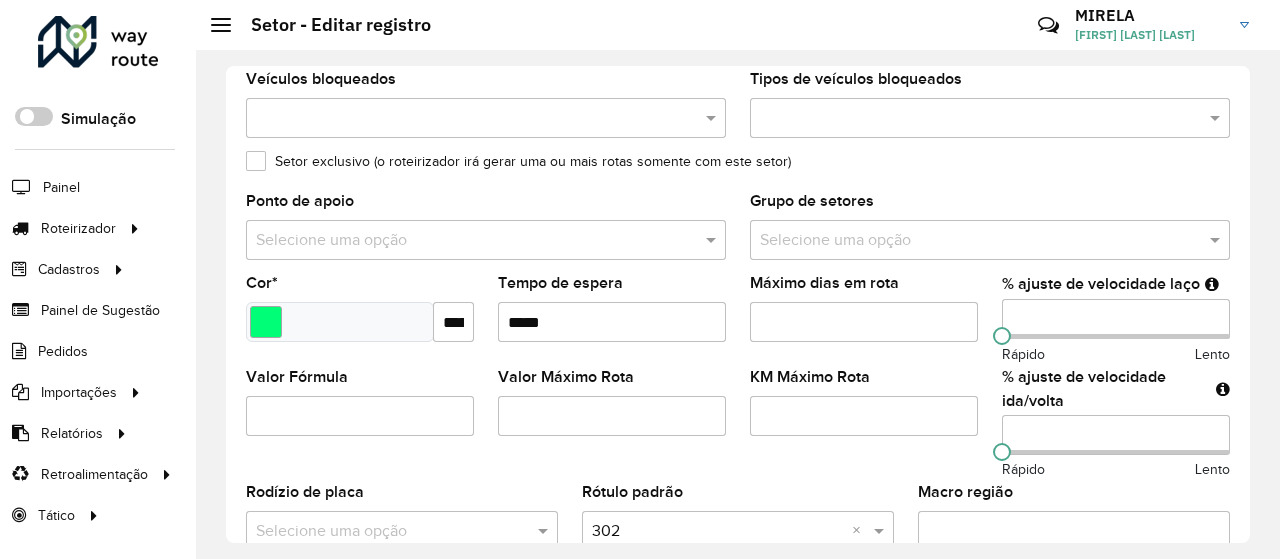 click on "****" at bounding box center [1116, 319] 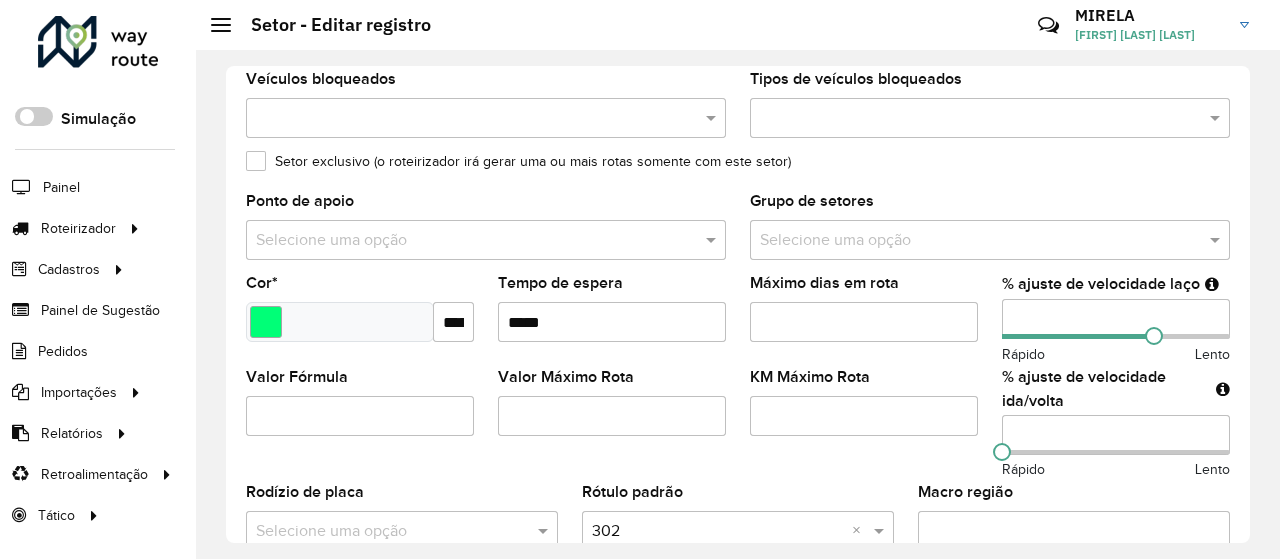 click on "****" at bounding box center [1116, 435] 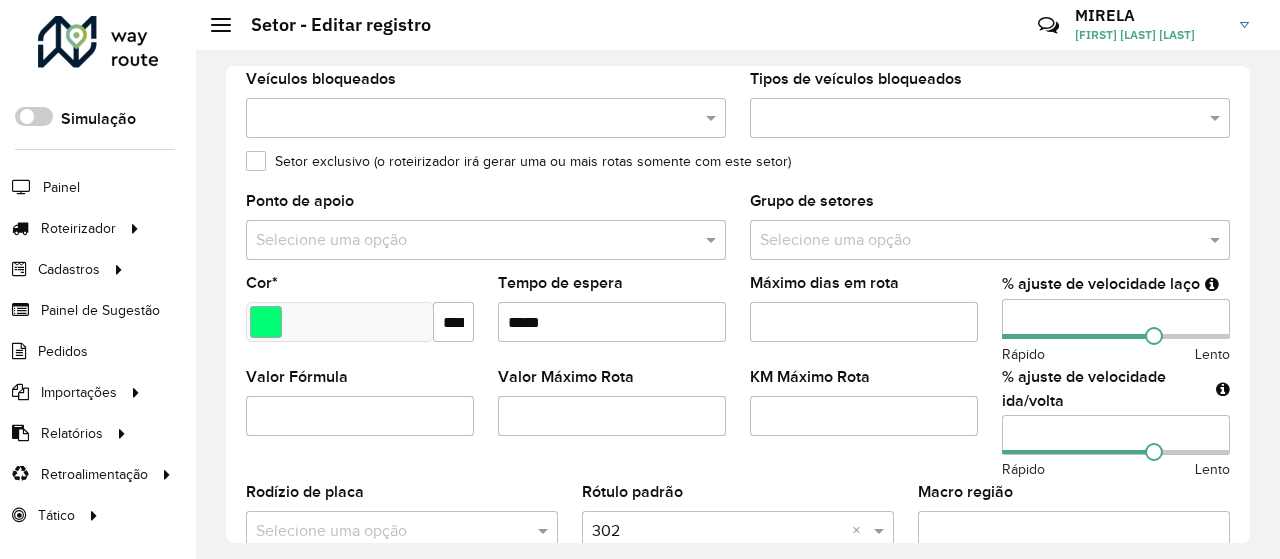 click on "Confirmar" 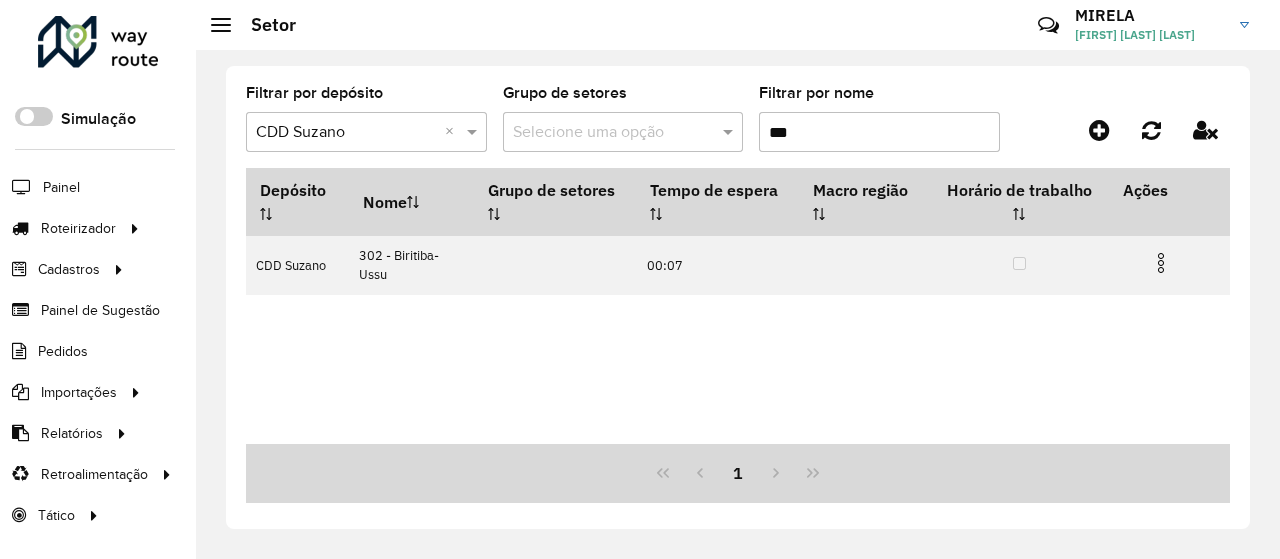 click on "***" at bounding box center [879, 132] 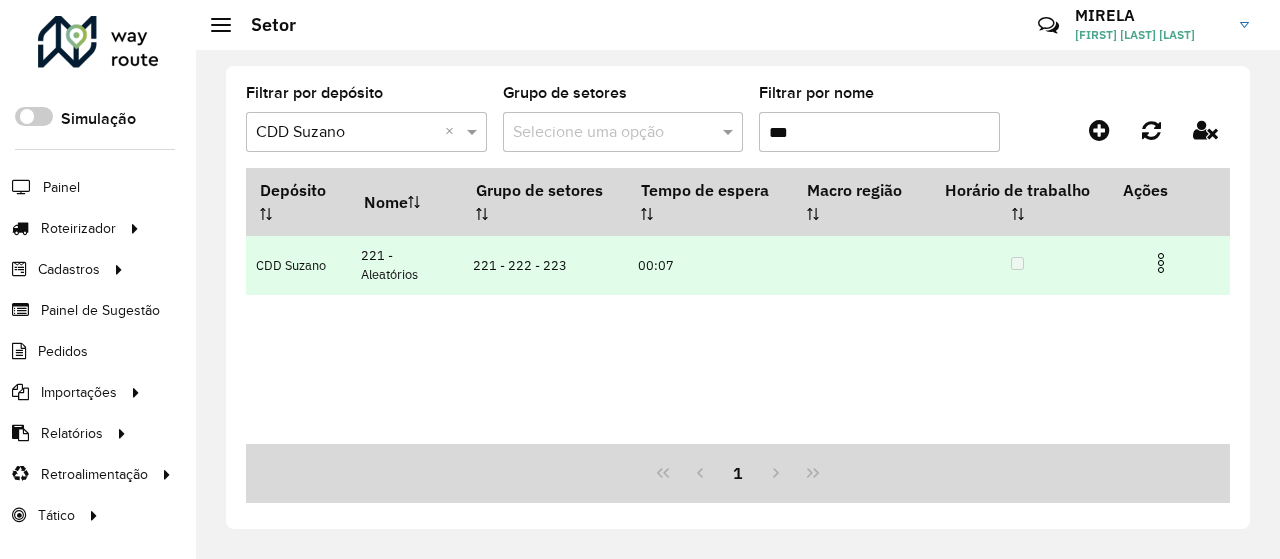 type on "***" 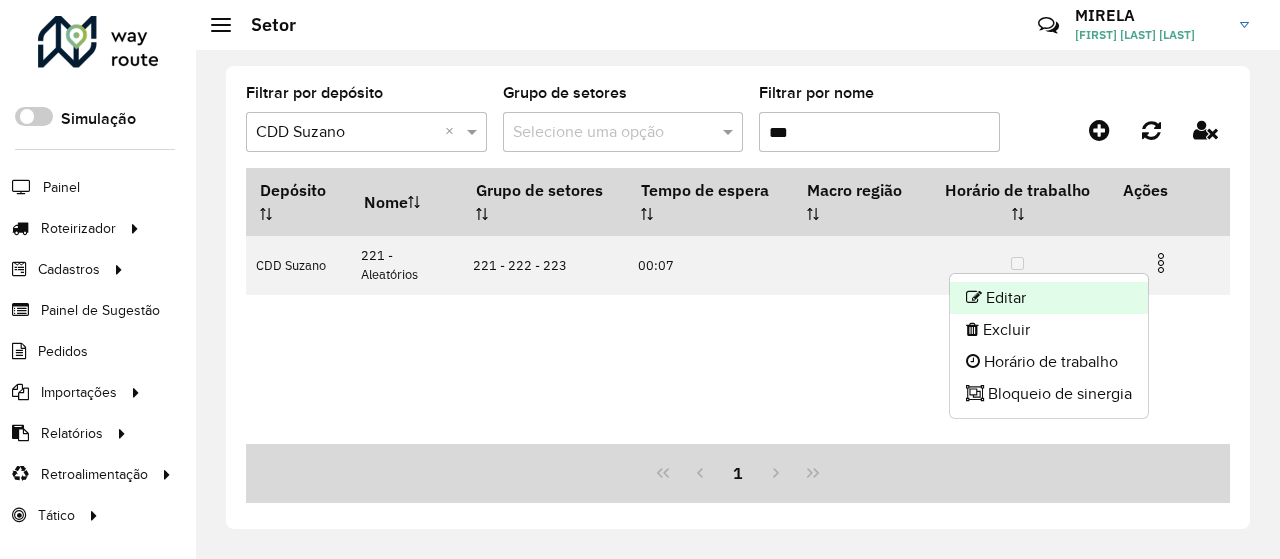 click on "Editar" 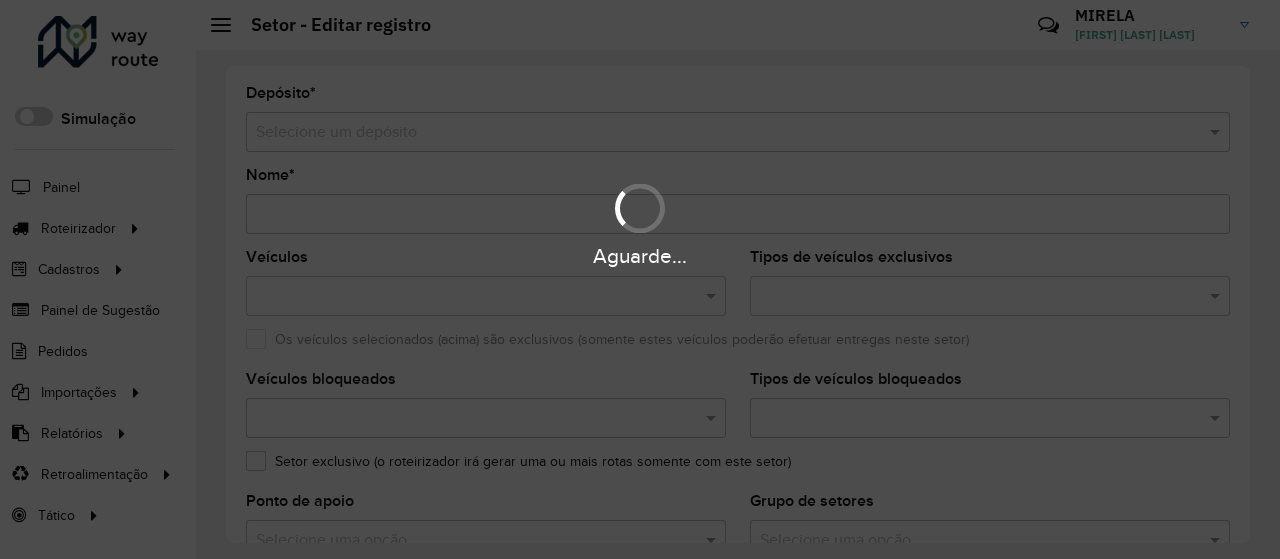 type on "**********" 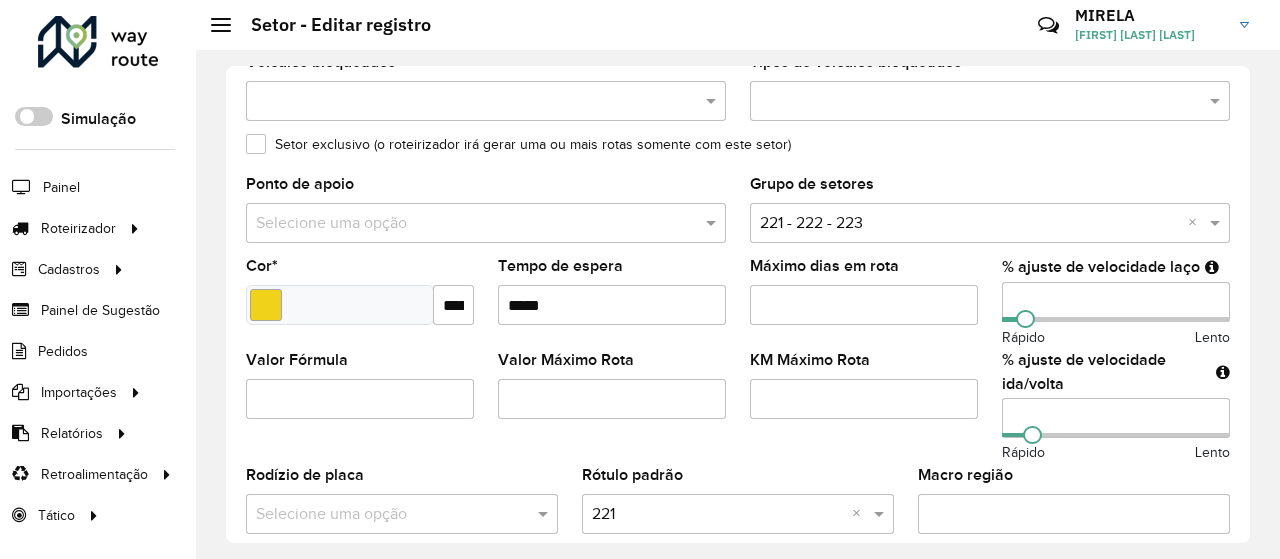 scroll, scrollTop: 320, scrollLeft: 0, axis: vertical 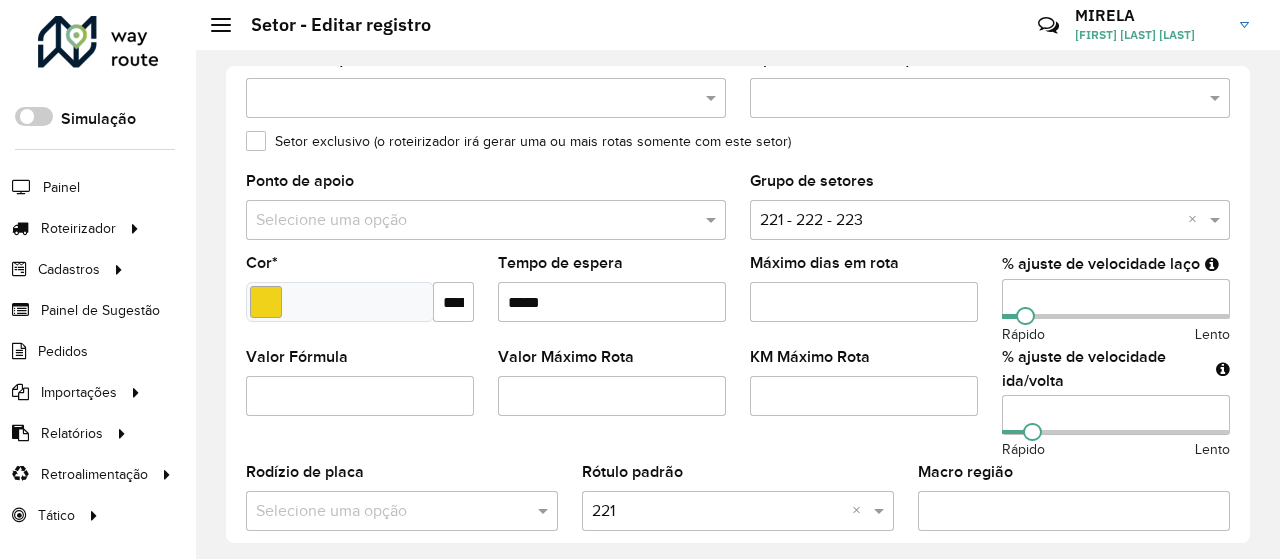 drag, startPoint x: 1019, startPoint y: 298, endPoint x: 993, endPoint y: 291, distance: 26.925823 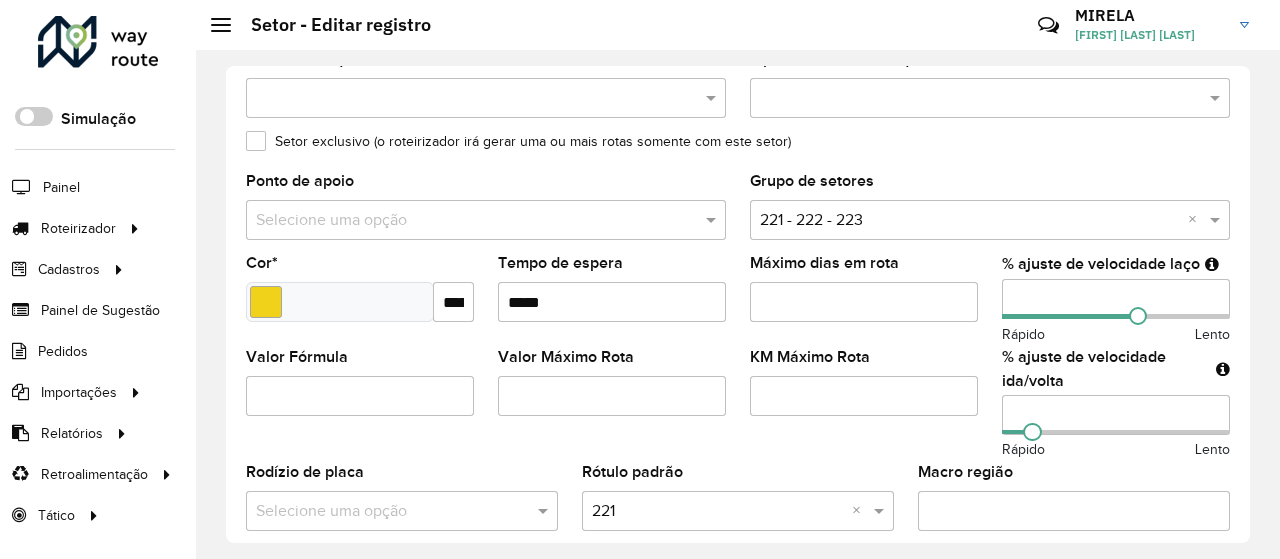 drag, startPoint x: 1020, startPoint y: 410, endPoint x: 972, endPoint y: 407, distance: 48.09366 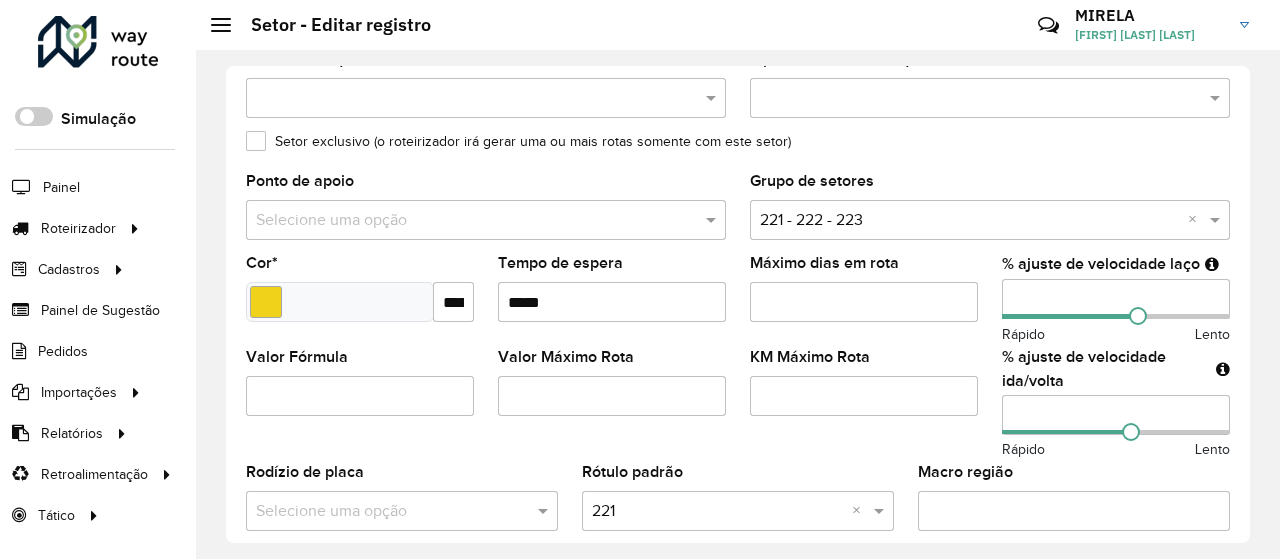 click on "Confirmar" 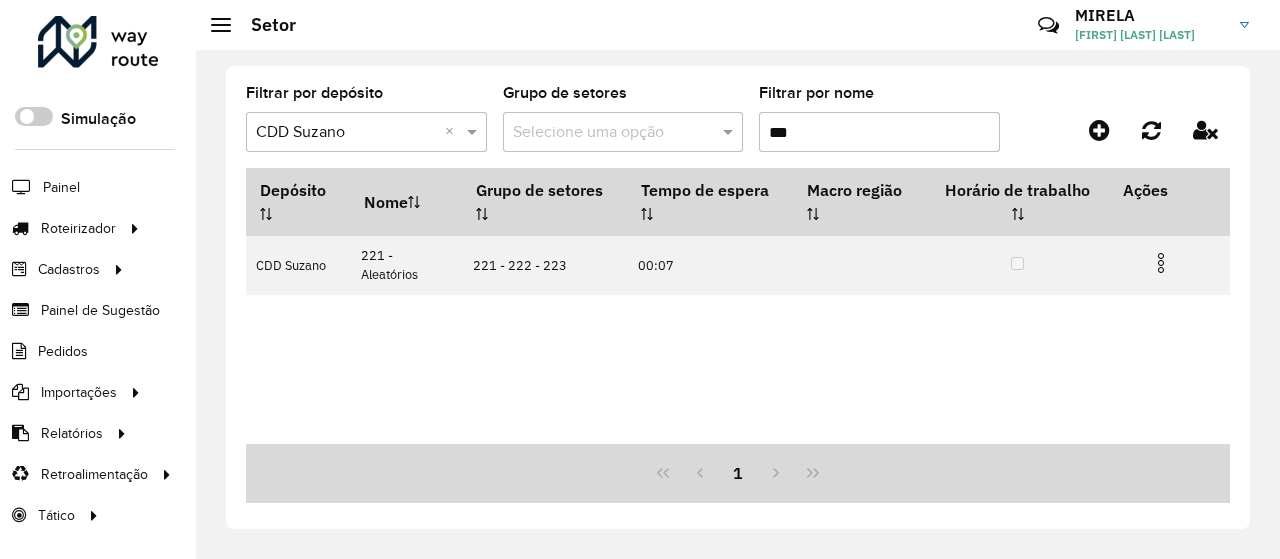 click on "***" at bounding box center (879, 132) 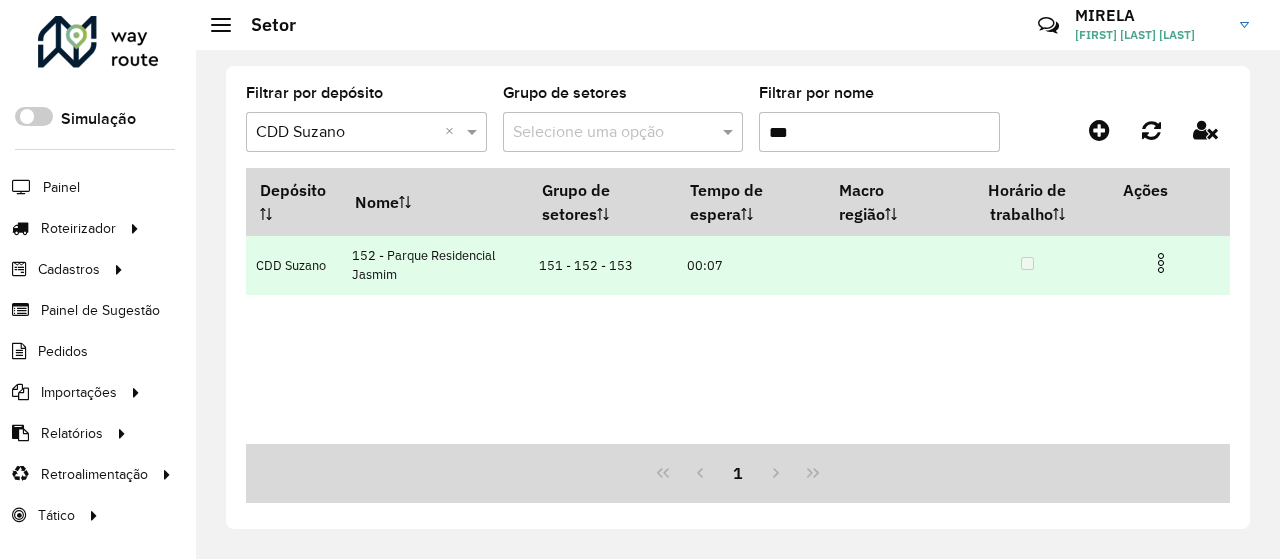 type on "***" 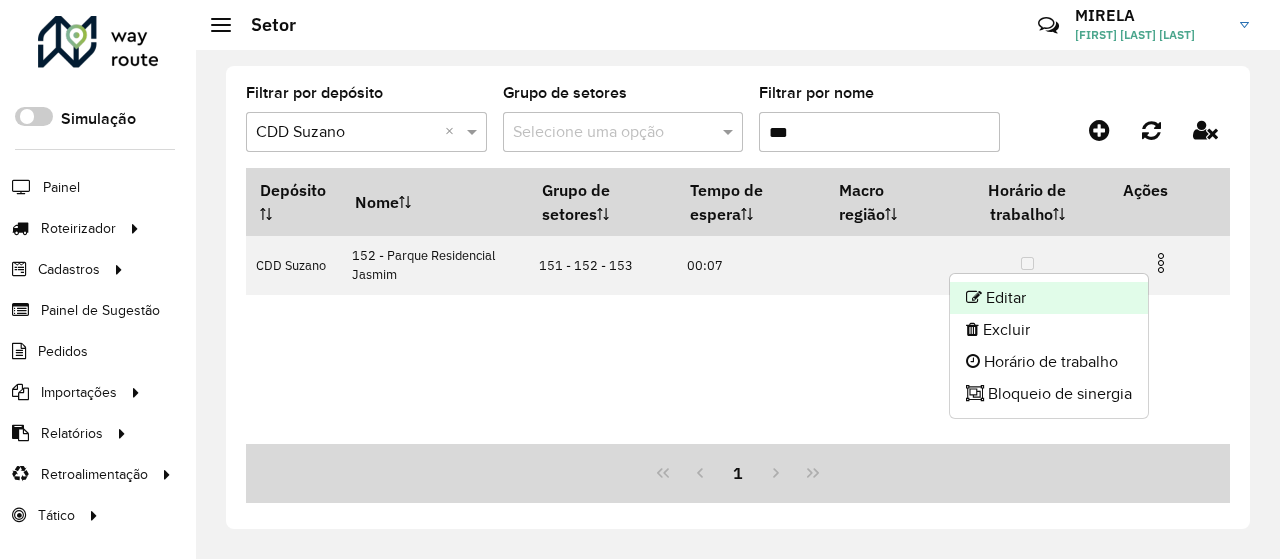 click on "Editar" 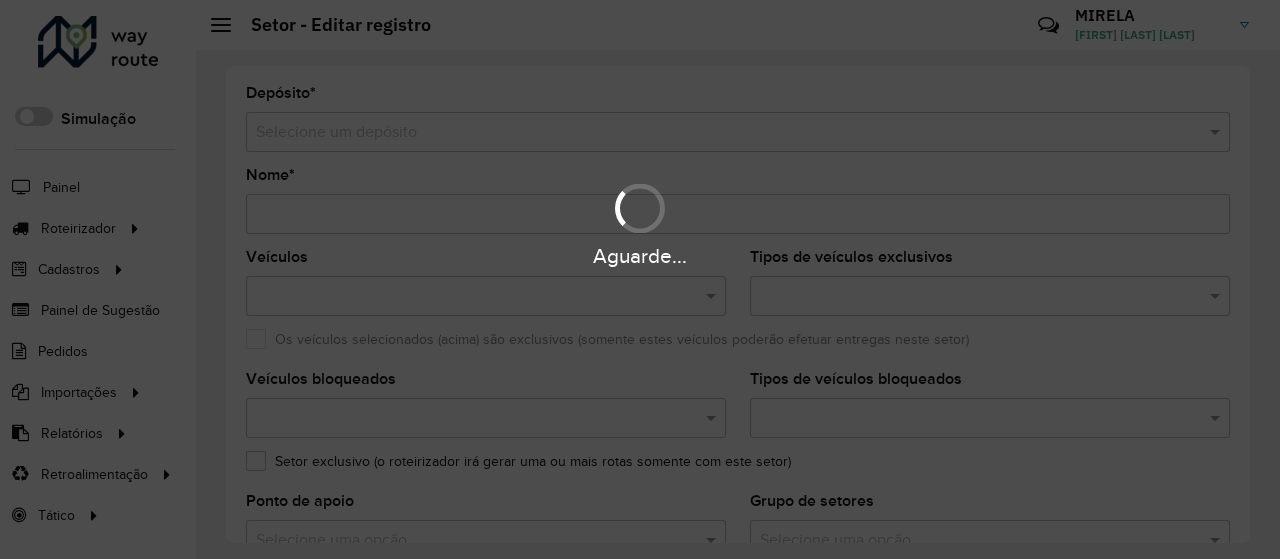 type on "**********" 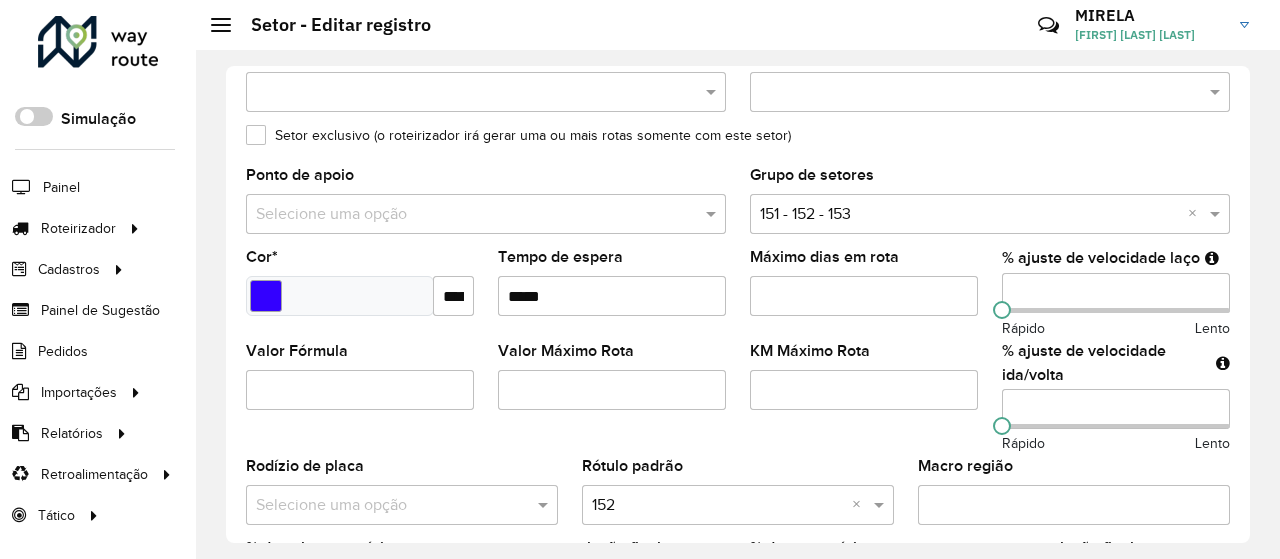 scroll, scrollTop: 344, scrollLeft: 0, axis: vertical 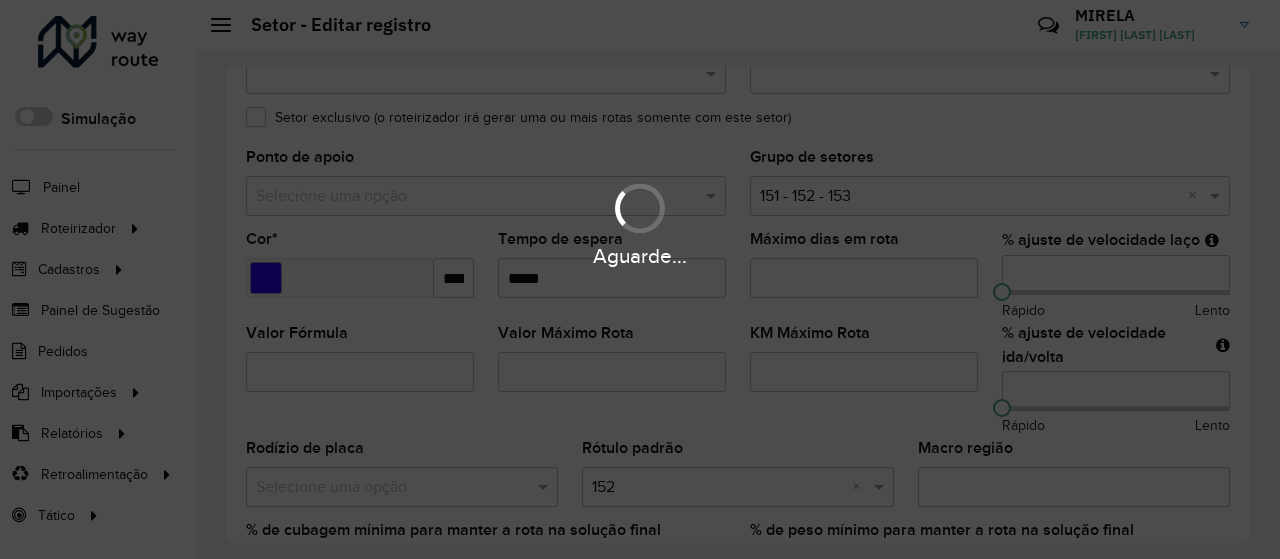click on "Aguarde..." at bounding box center (640, 279) 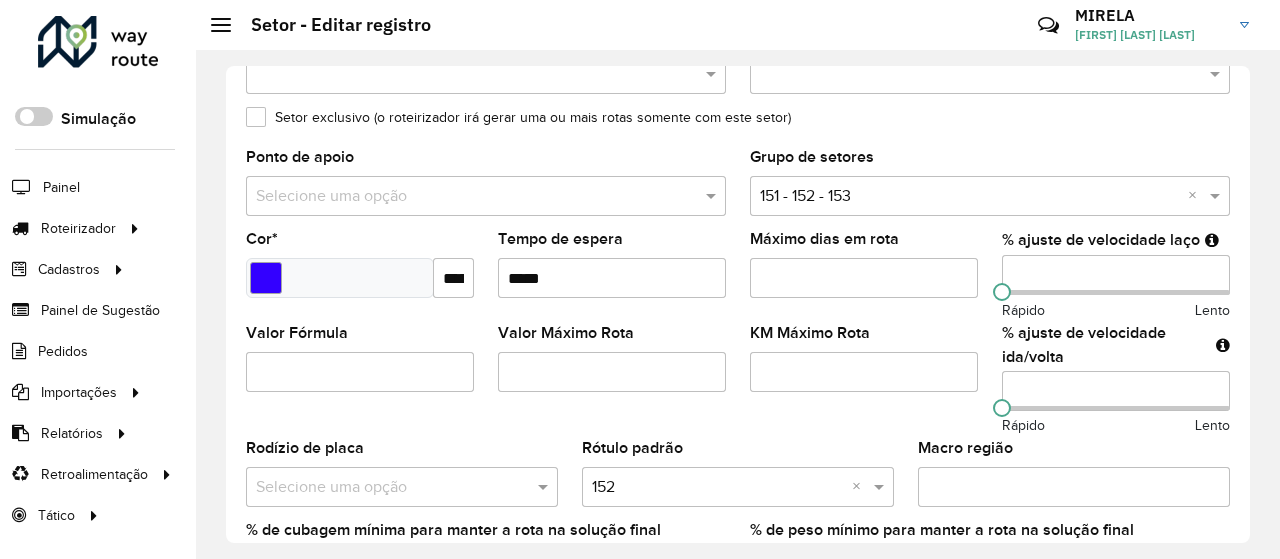 click on "Aguarde...  Pop-up bloqueado!  Seu navegador bloqueou automáticamente a abertura de uma nova janela.   Acesse as configurações e adicione o endereço do sistema a lista de permissão.   Fechar  Roteirizador AmbevTech Simulação Painel Roteirizador Entregas Vendas Cadastros Checkpoint Cliente Condição de pagamento Consulta de setores Depósito Disponibilidade de veículos Fator tipo de produto Grupo Rota Fator Tipo Produto Grupo de Depósito Grupo de rotas exclusiva Grupo de setores Layout integração Modelo Motorista Multi Depósito Painel de sugestão Parada Pedágio Ponto de apoio Ponto de apoio FAD Prioridade pedido Produto Restrição de Atendimento Planner Rodízio de placa Rota exclusiva FAD Rótulo Setor Setor Planner Tempo de parada de refeição Tipo de cliente Tipo de jornada Tipo de produto Tipo de veículo Transportadora Veículo Painel de Sugestão Pedidos Importações Clientes Fator tipo produto Grade de atendimento Janela de atendimento Localização Pedidos Tempo de espera Veículos *" at bounding box center [640, 279] 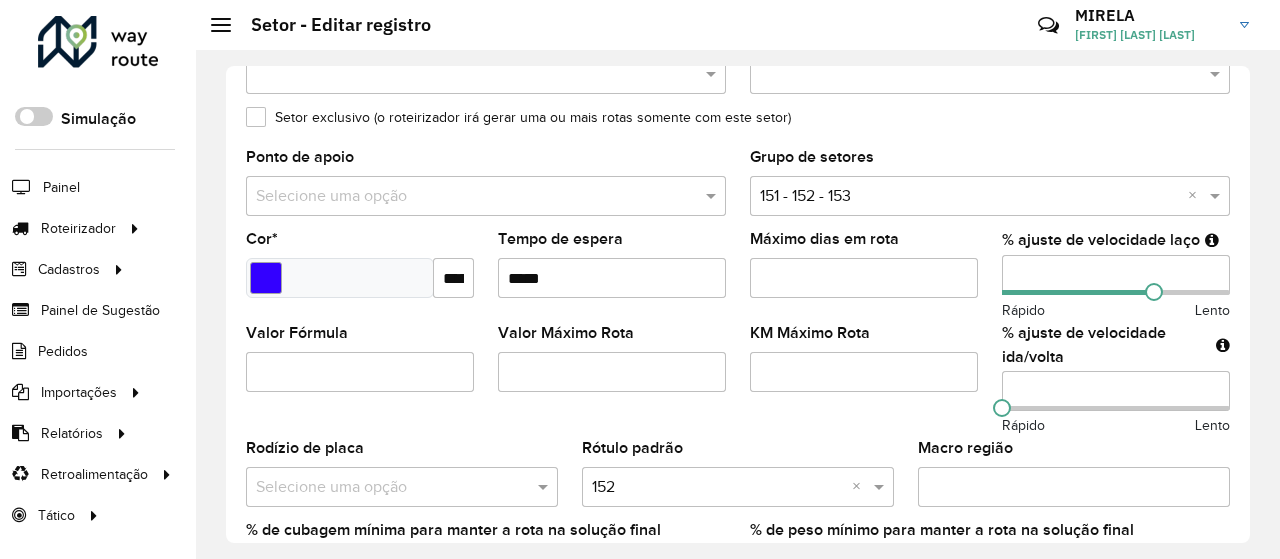 click on "****" at bounding box center [1116, 391] 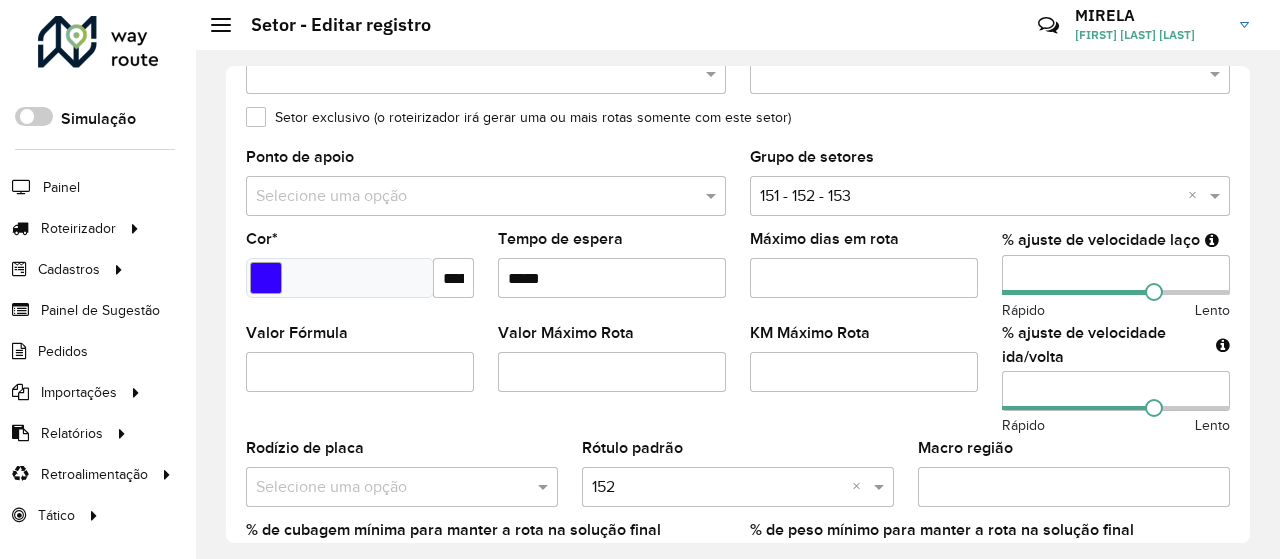 click on "Confirmar" 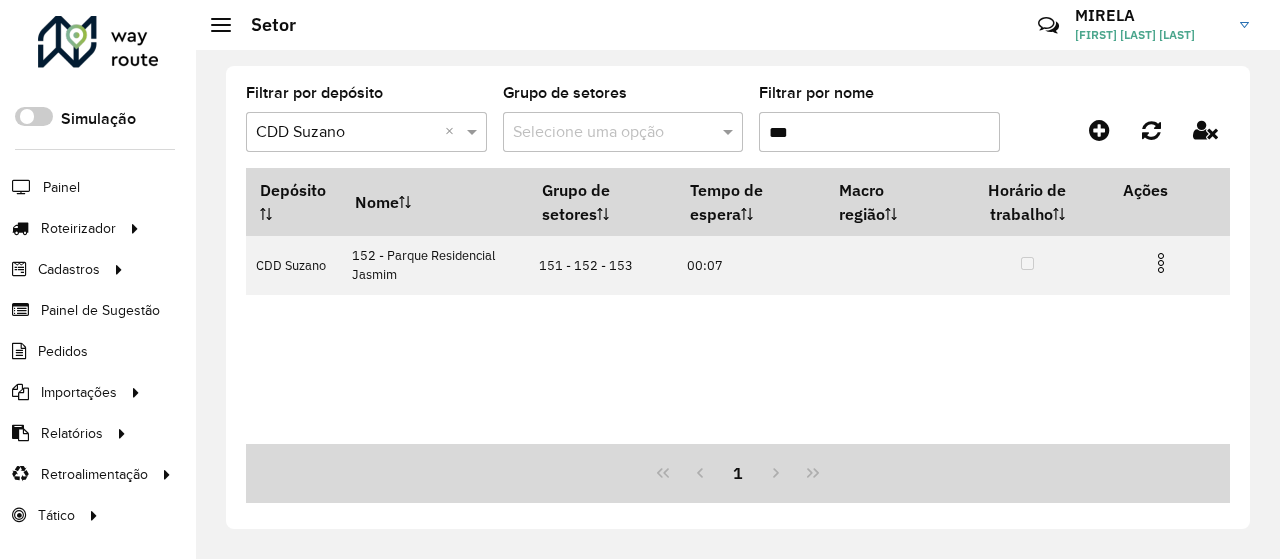 click on "***" at bounding box center [879, 132] 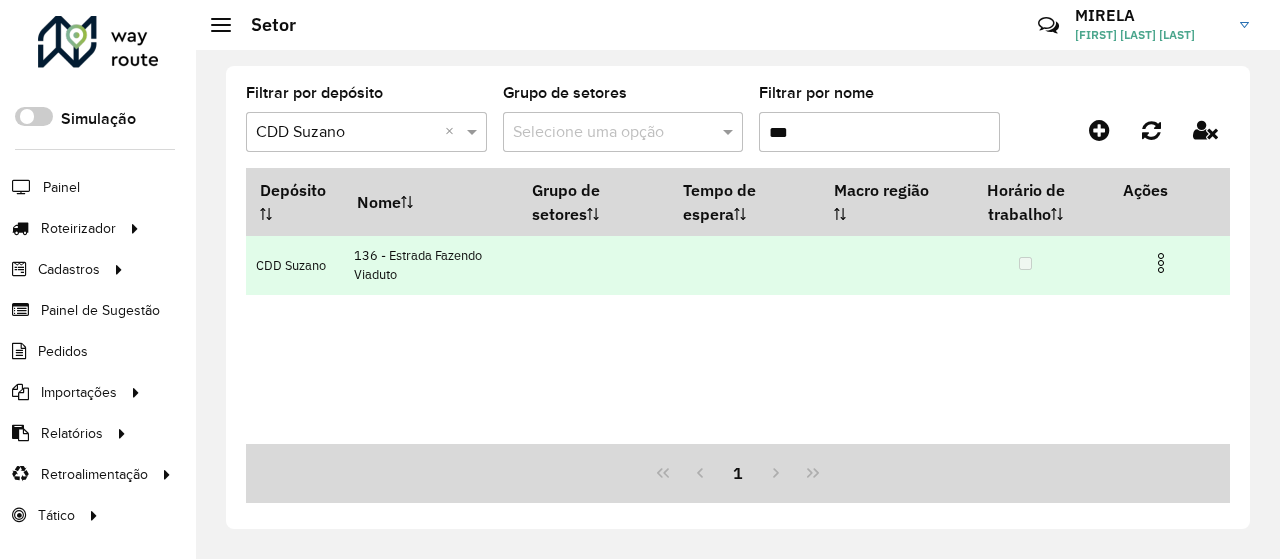 type on "***" 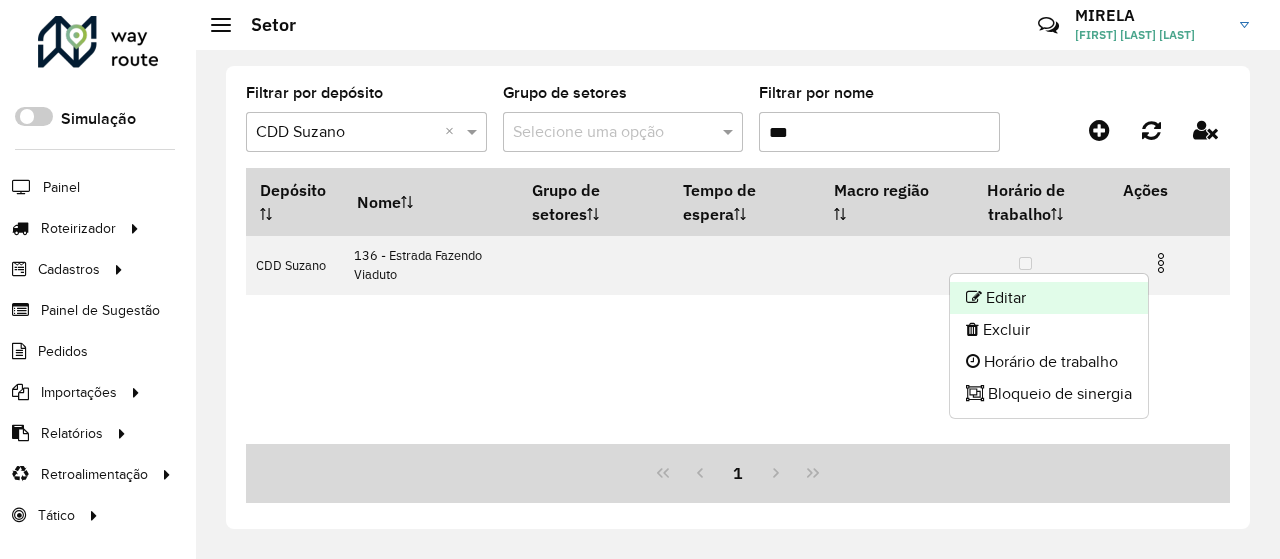 click on "Editar" 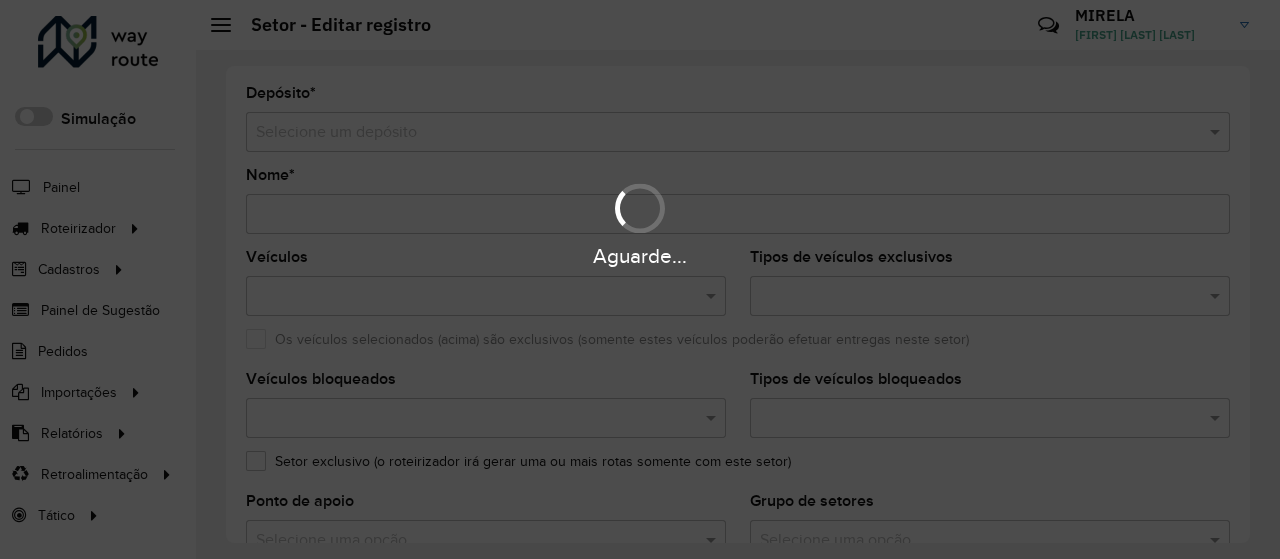 type on "**********" 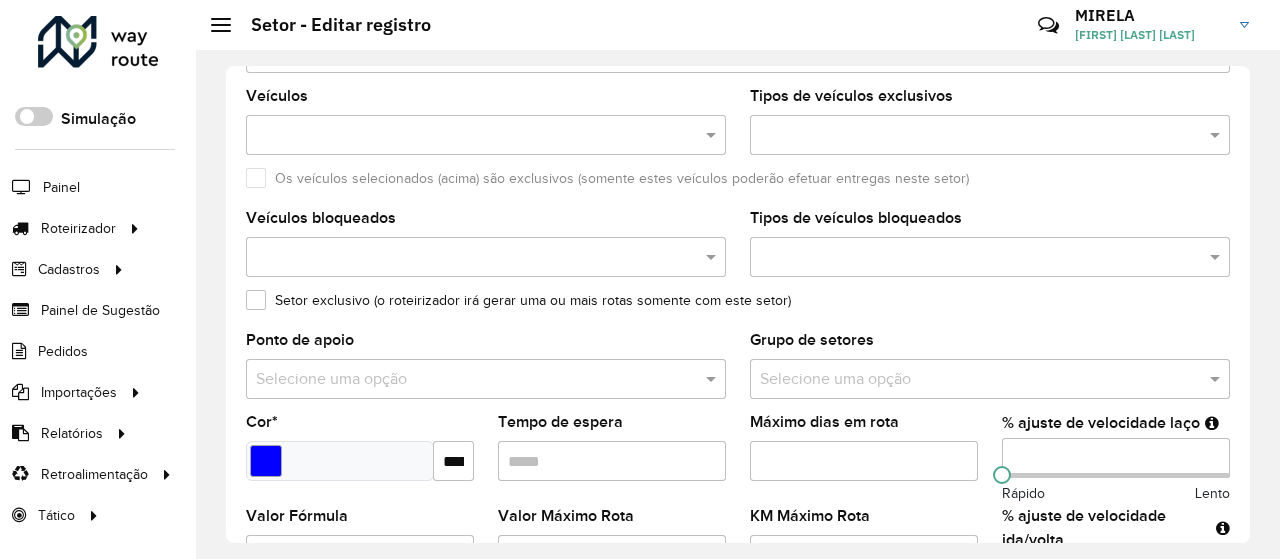 scroll, scrollTop: 160, scrollLeft: 0, axis: vertical 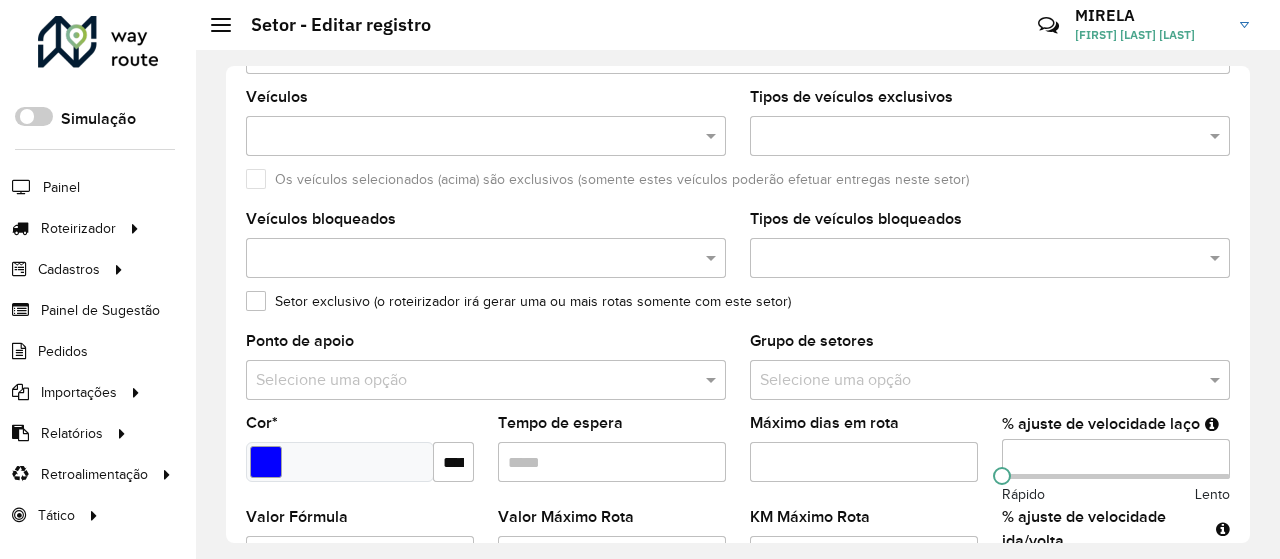 click on "****" at bounding box center [1116, 459] 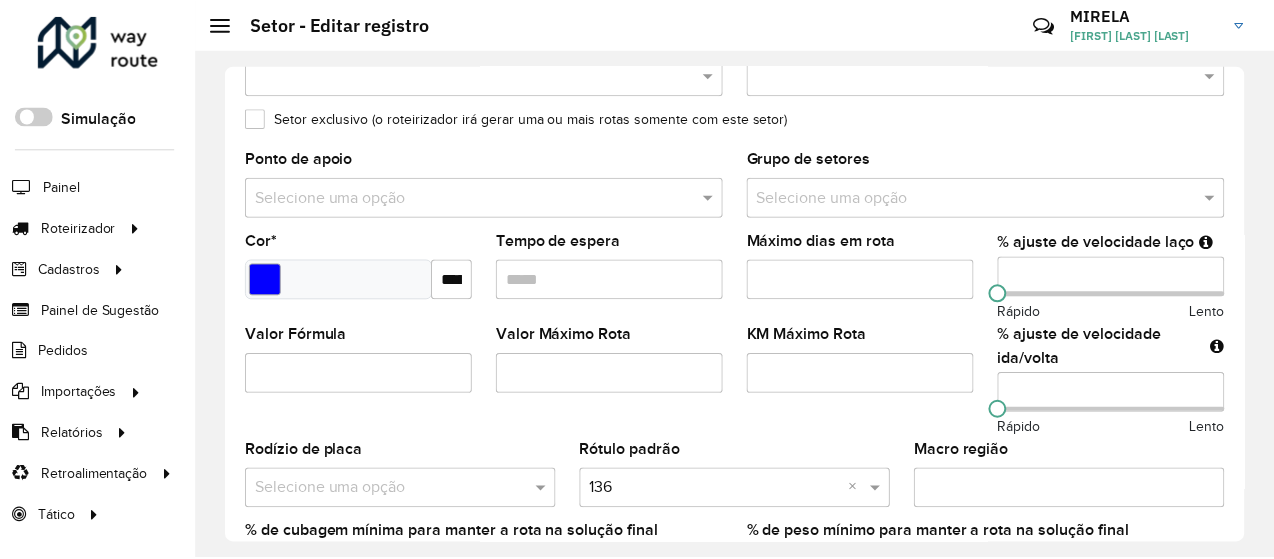 scroll, scrollTop: 344, scrollLeft: 0, axis: vertical 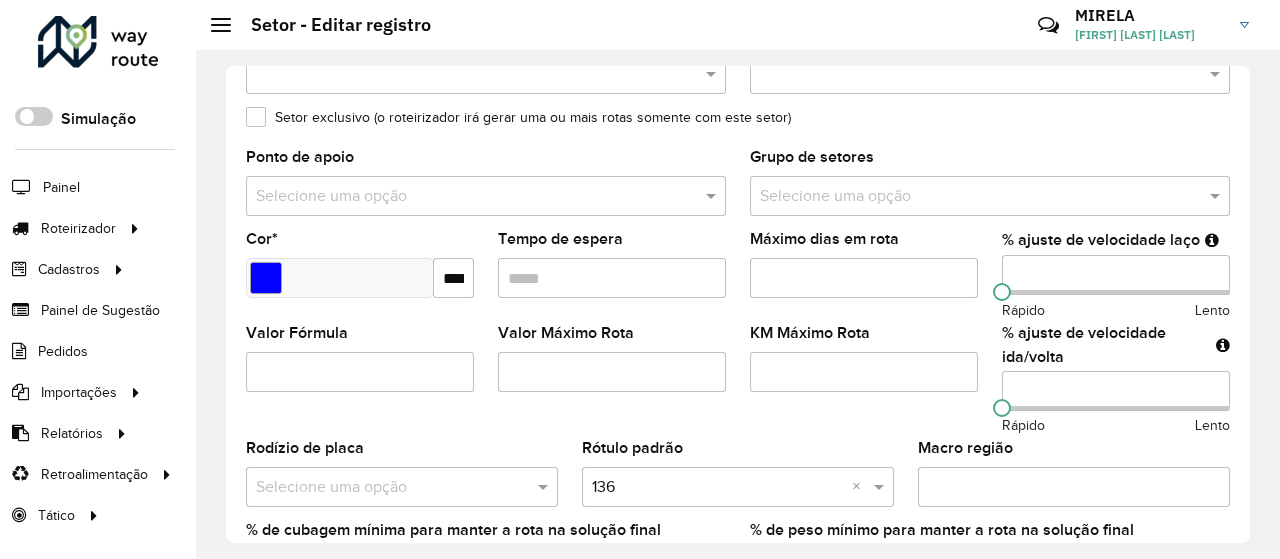 type on "***" 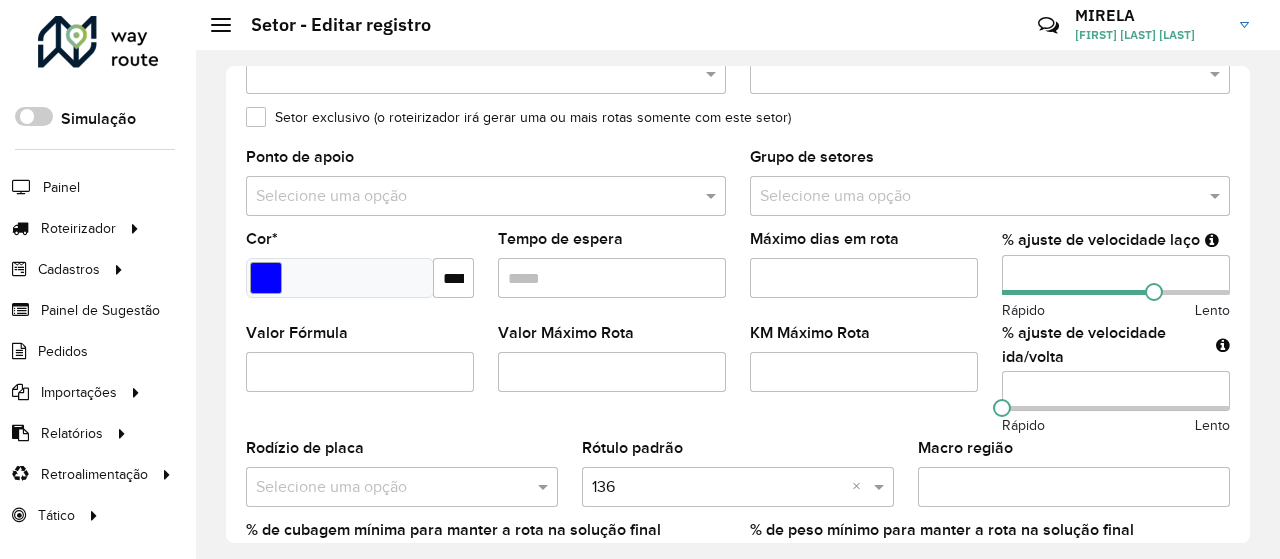 click on "***" at bounding box center (1116, 391) 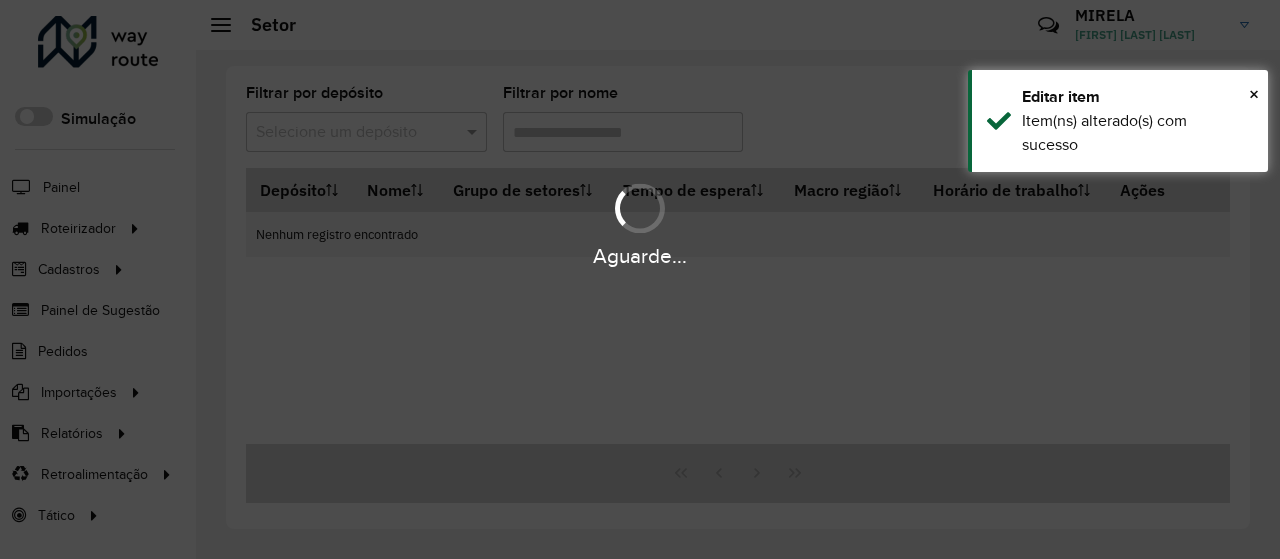 type on "***" 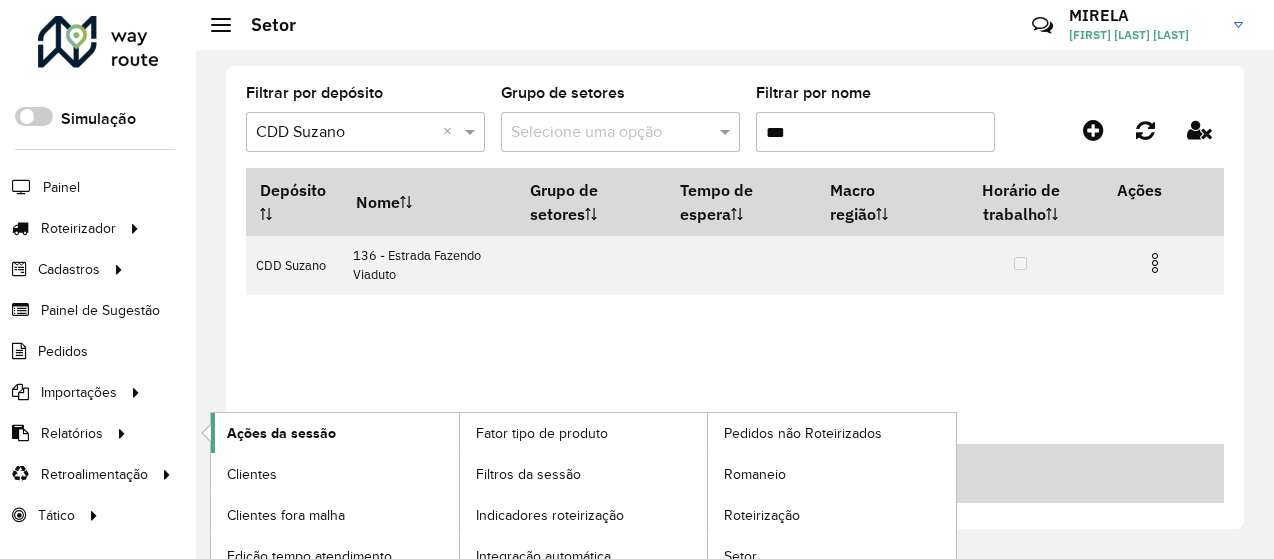 scroll, scrollTop: 54, scrollLeft: 0, axis: vertical 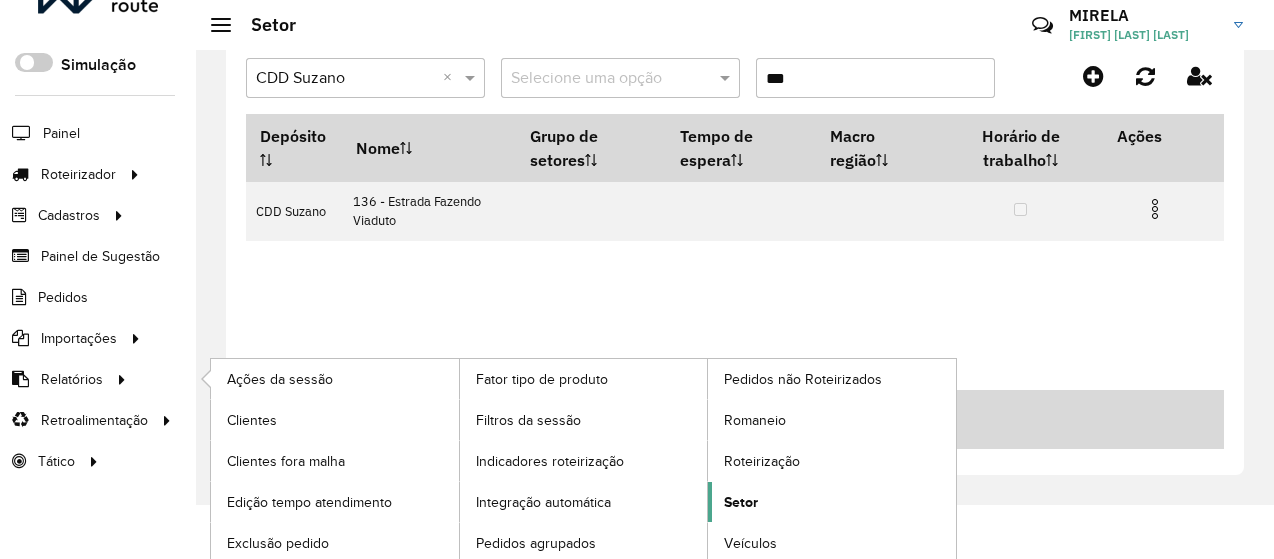 click on "Setor" 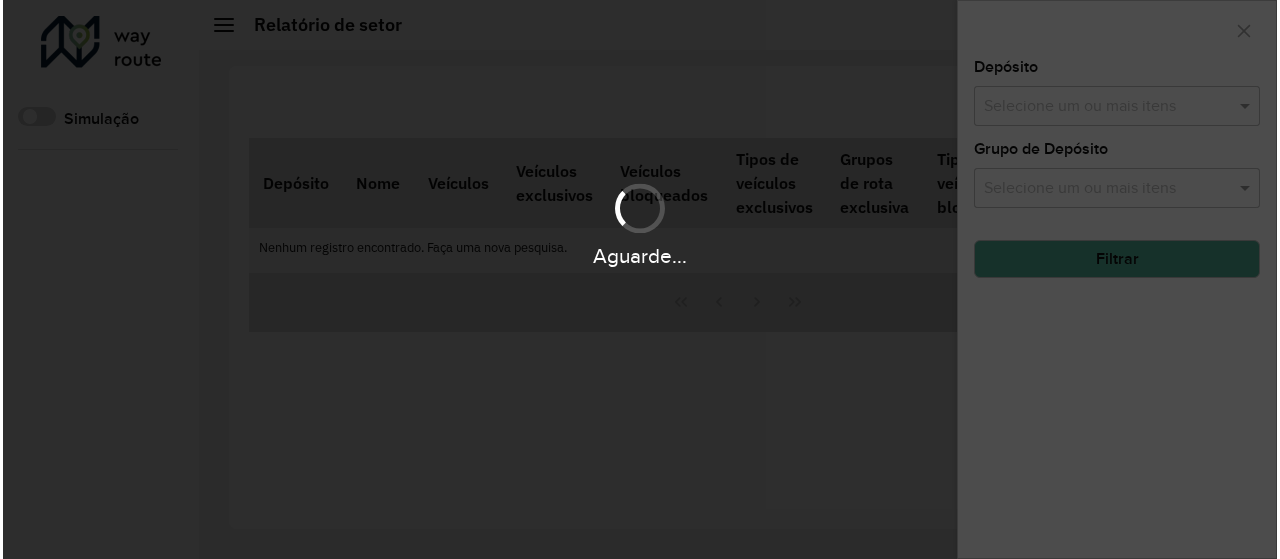 scroll, scrollTop: 0, scrollLeft: 0, axis: both 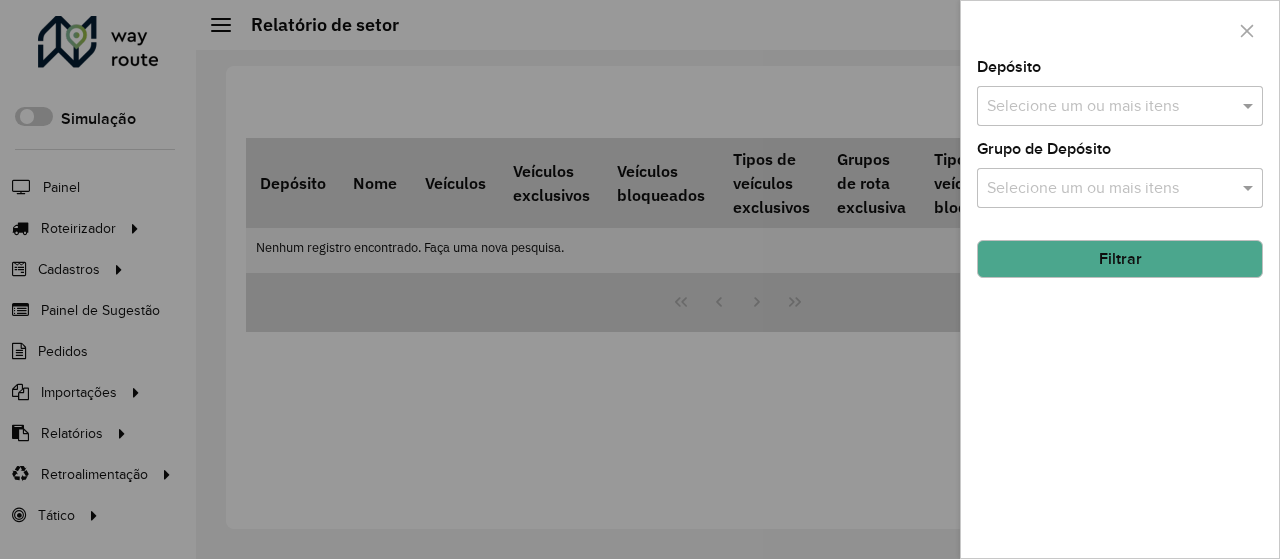 click on "Selecione um ou mais itens" at bounding box center [1120, 106] 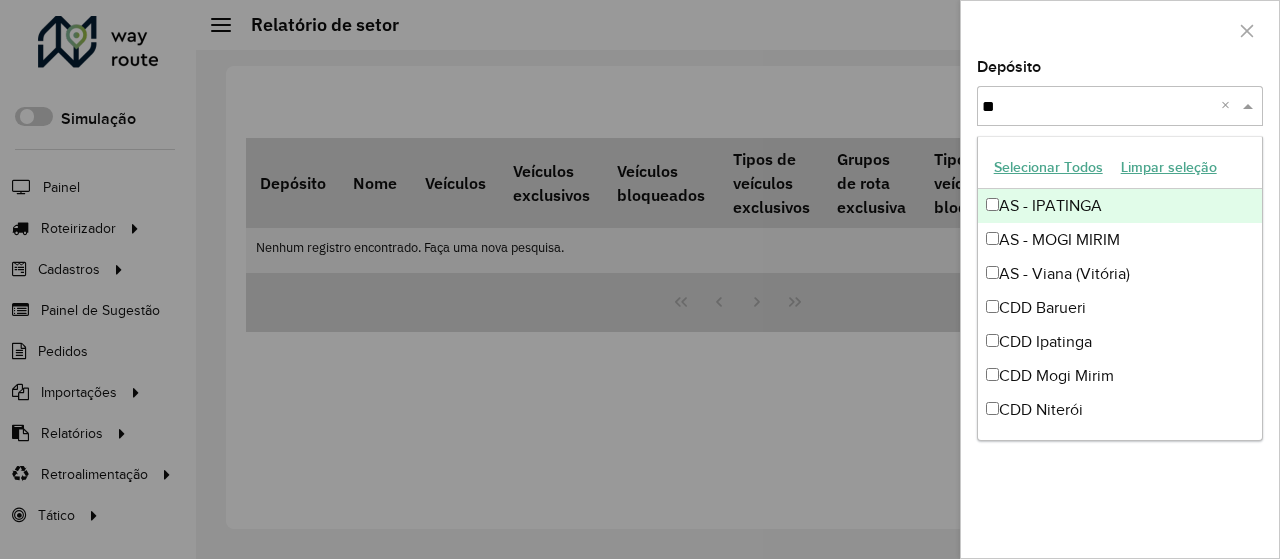 type on "***" 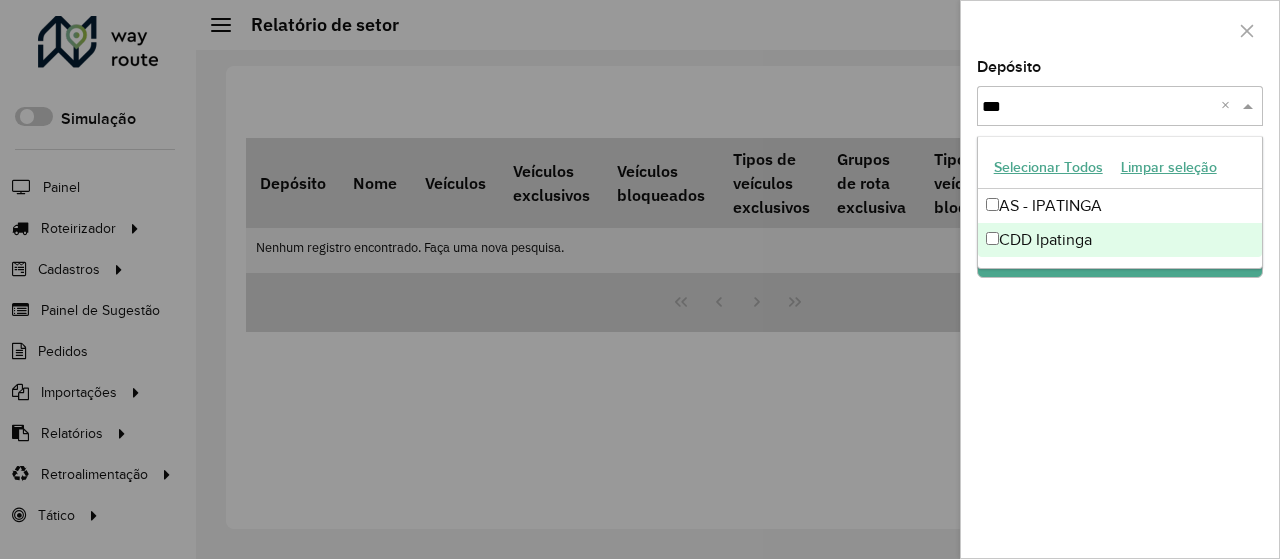 click on "CDD Ipatinga" at bounding box center [1120, 240] 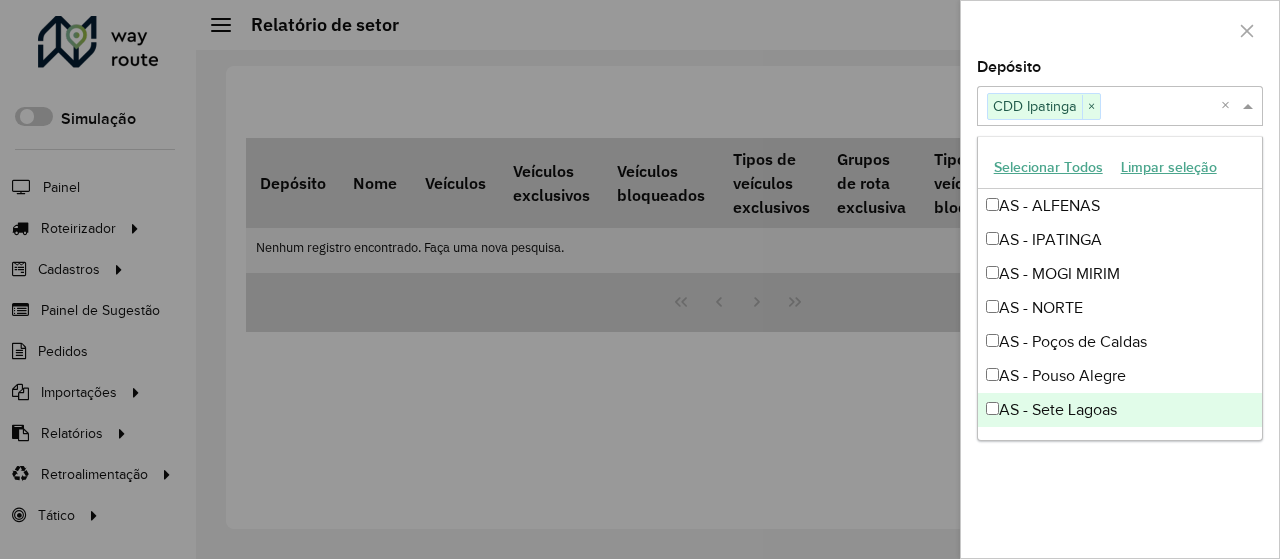 click on "Depósito  Selecione um ou mais itens CDD Ipatinga × ×  Grupo de Depósito  Selecione um ou mais itens Filtrar" 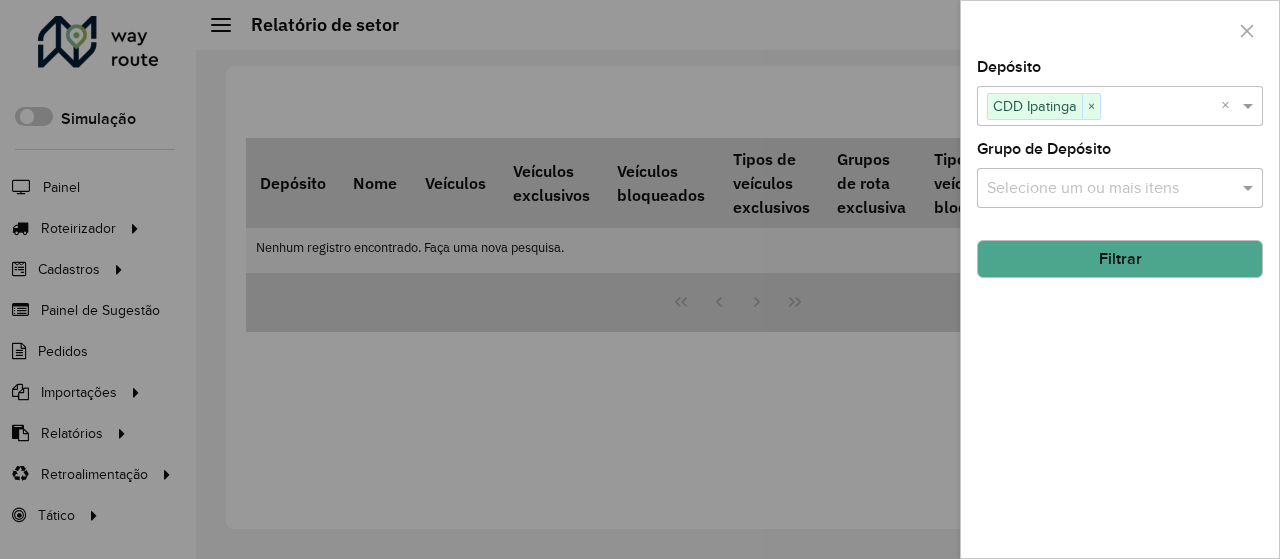 click on "Filtrar" 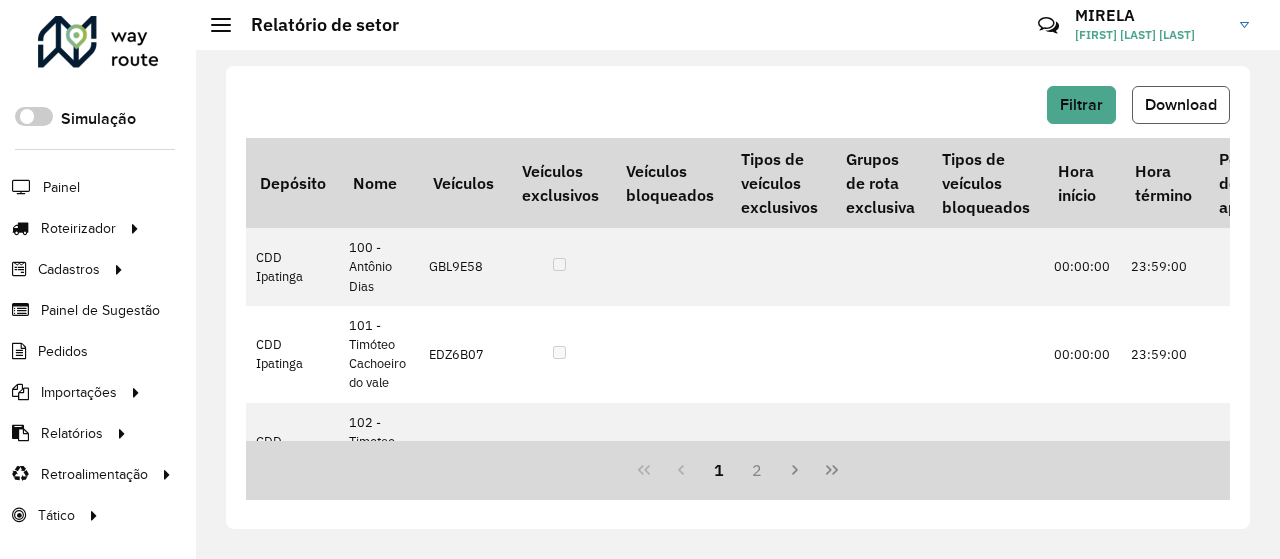 click on "Download" 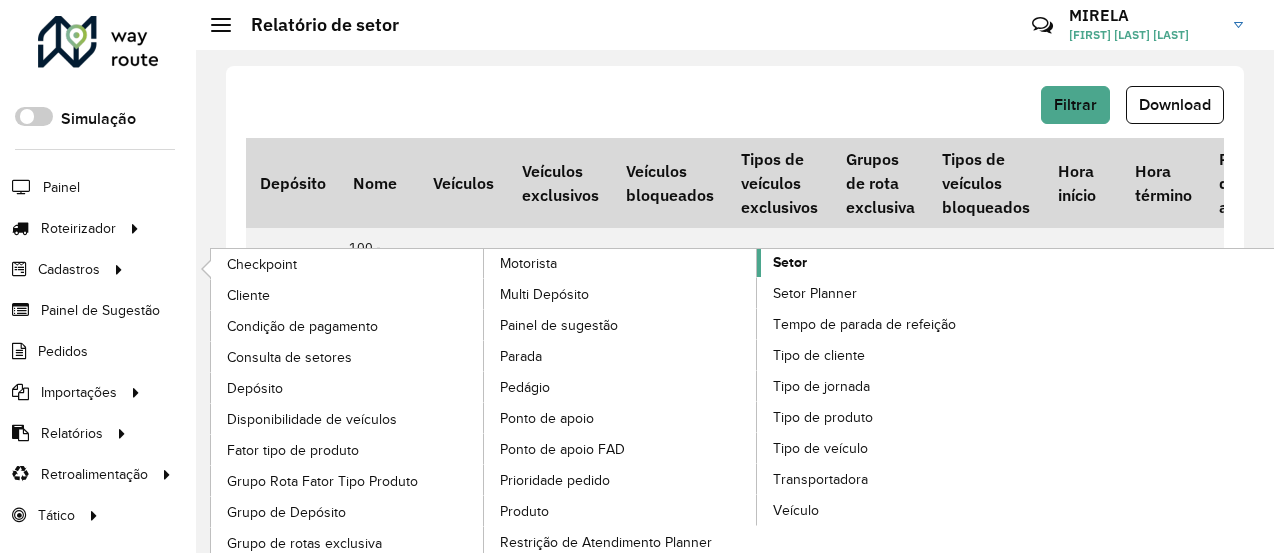 click on "Setor" 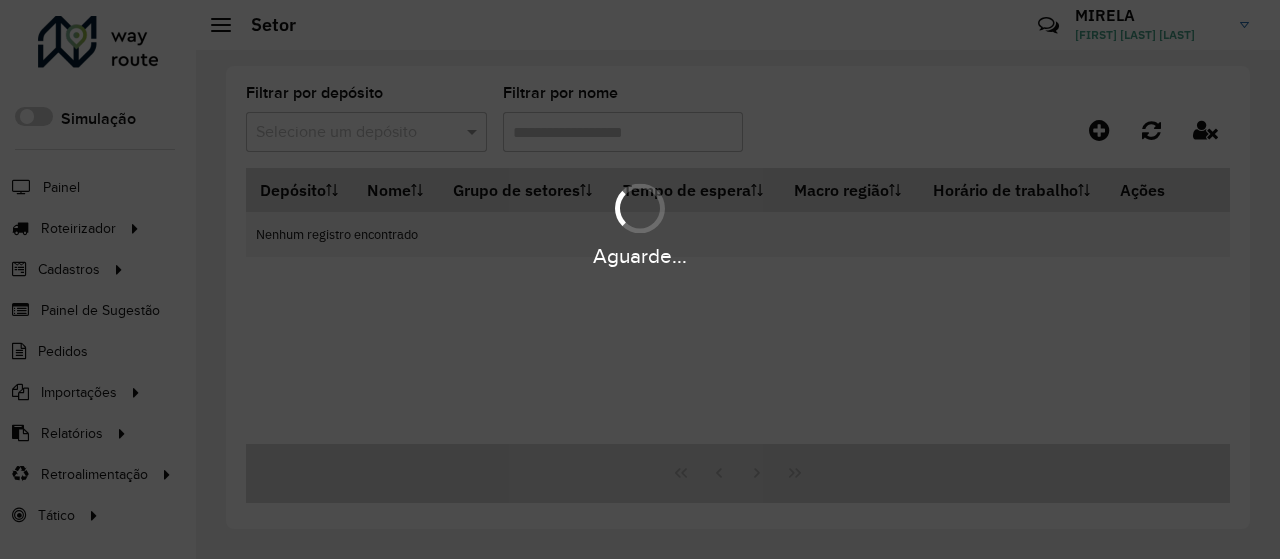 type on "***" 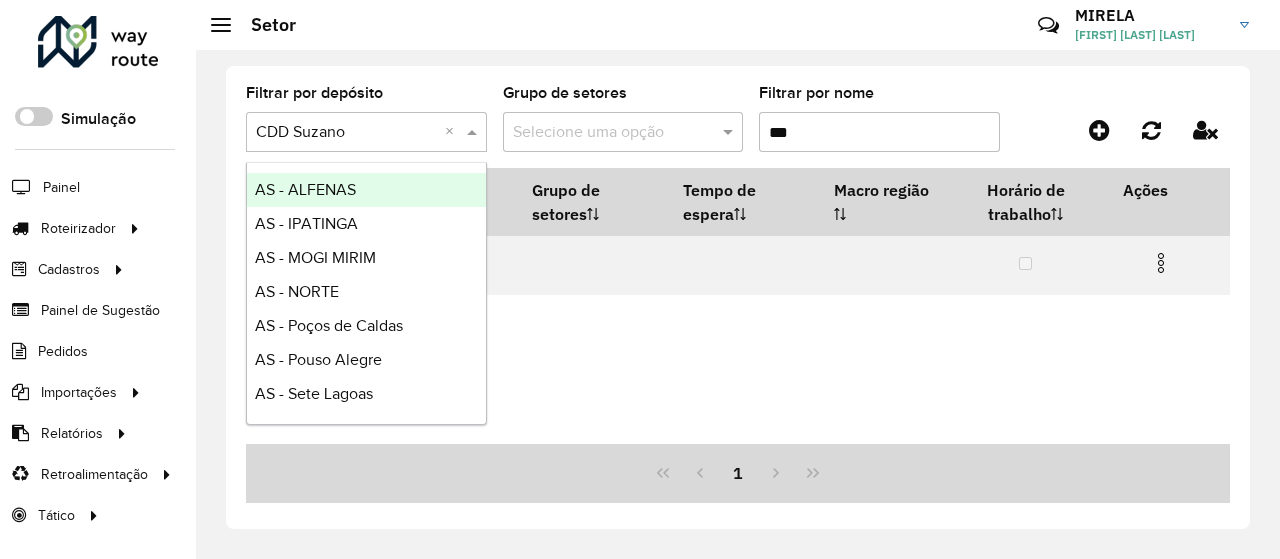 click at bounding box center (346, 133) 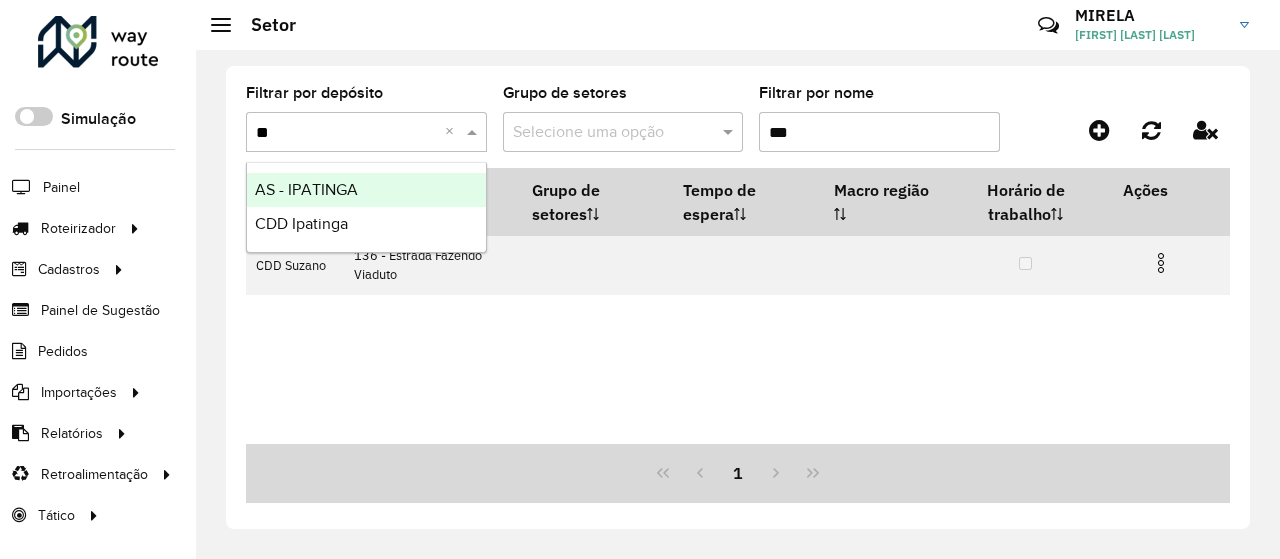 type on "***" 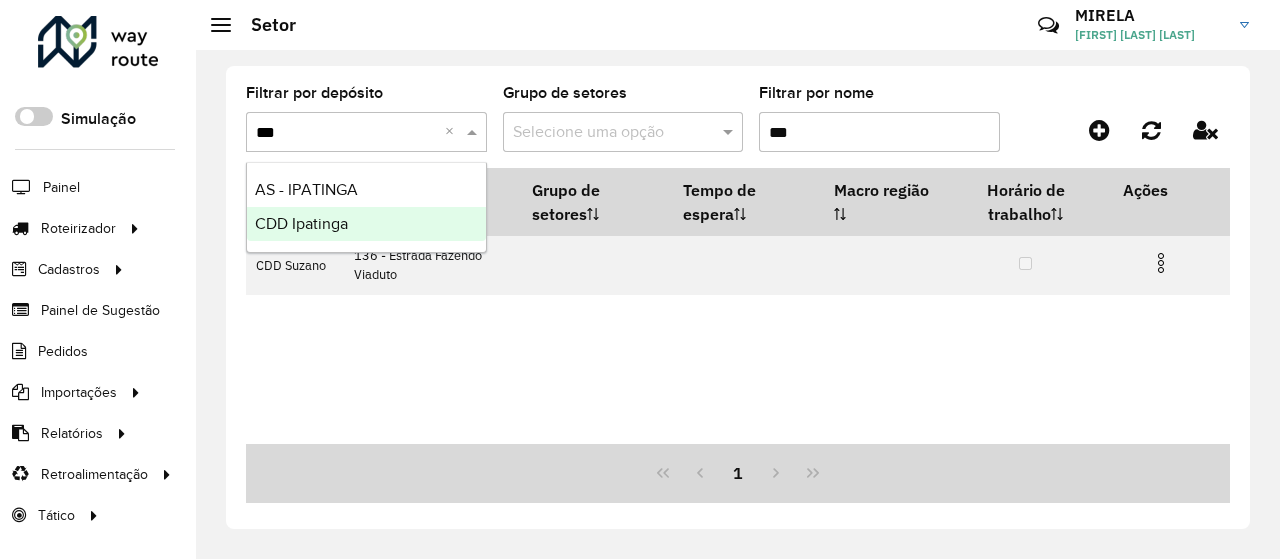 click on "CDD Ipatinga" at bounding box center [366, 224] 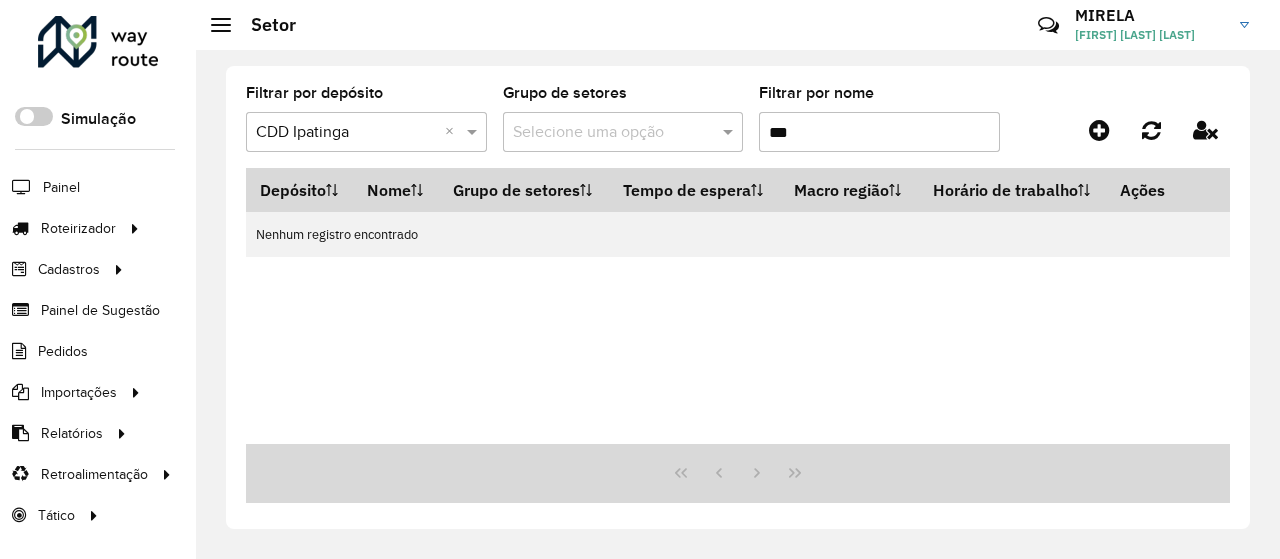 click on "***" at bounding box center (879, 132) 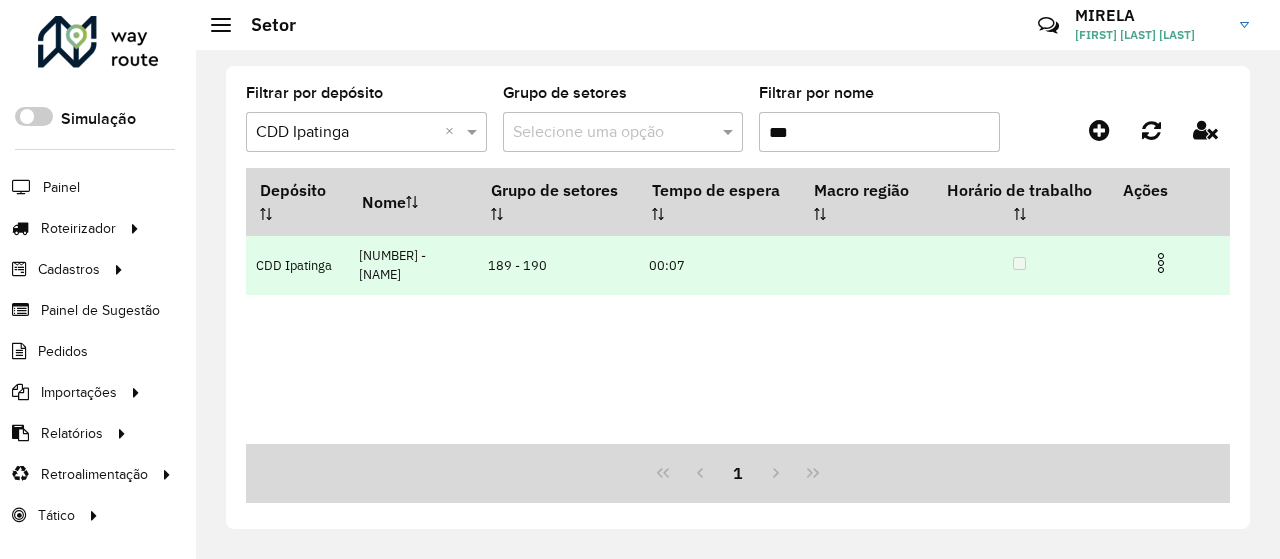type on "***" 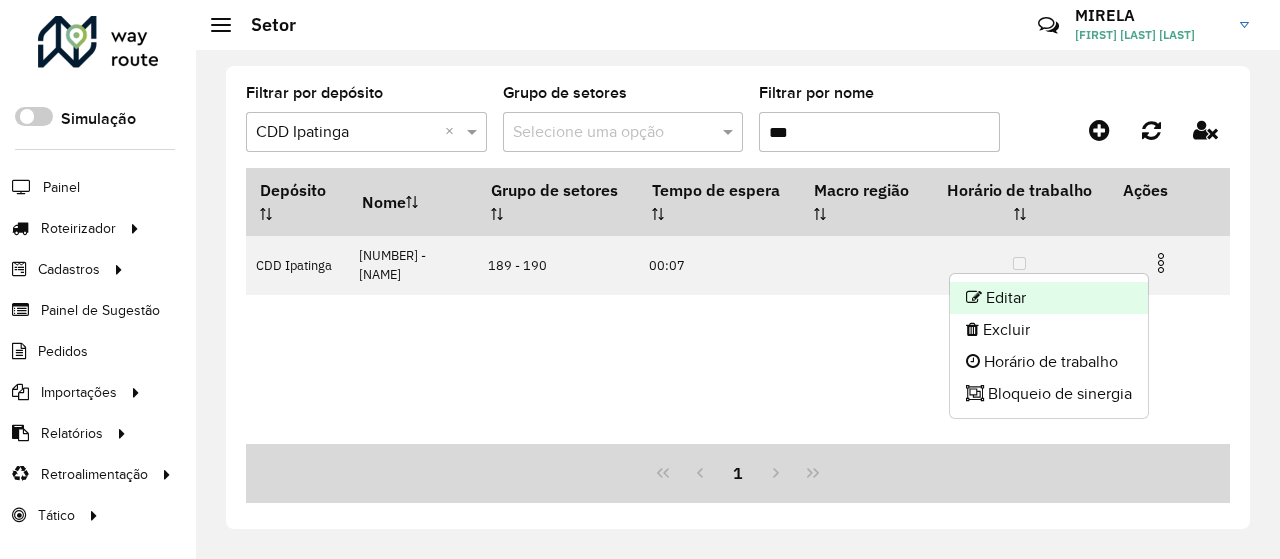 click on "Editar" 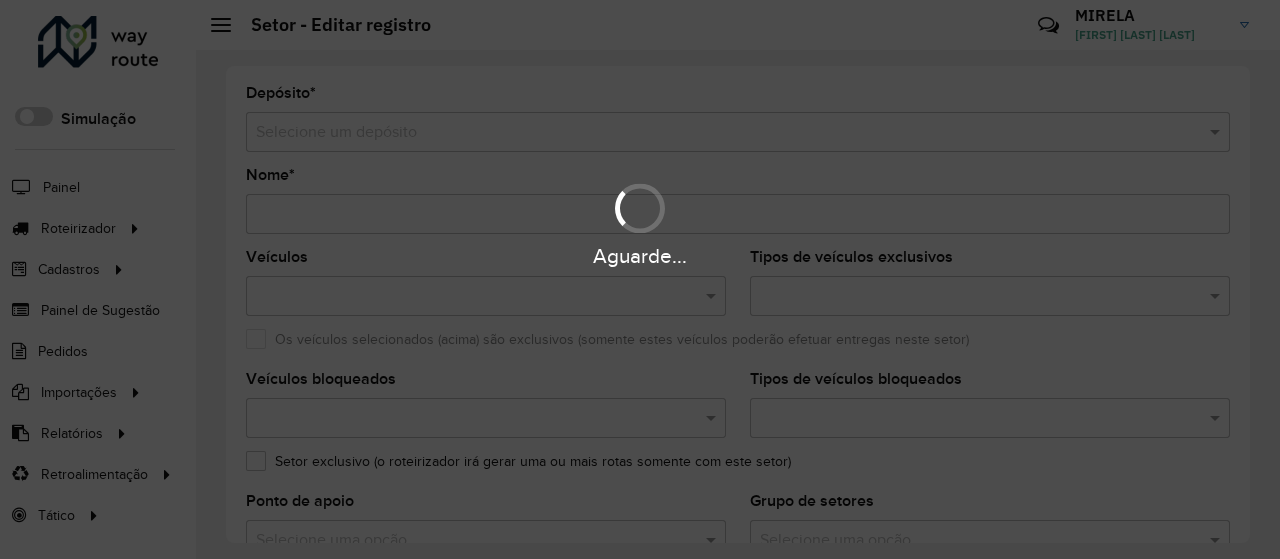 type on "**********" 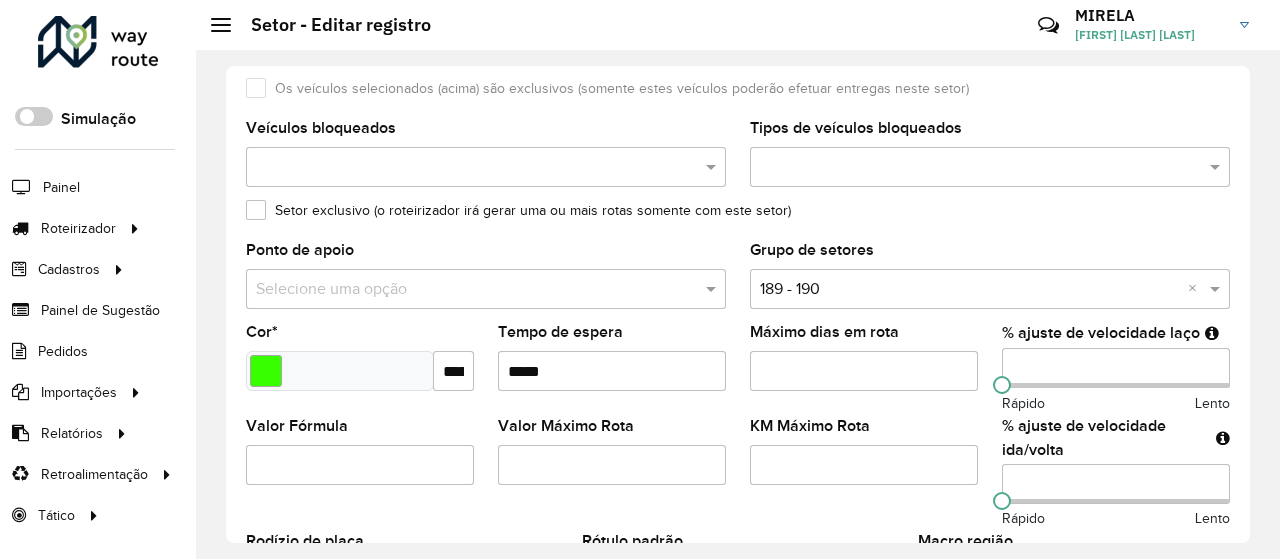 scroll, scrollTop: 372, scrollLeft: 0, axis: vertical 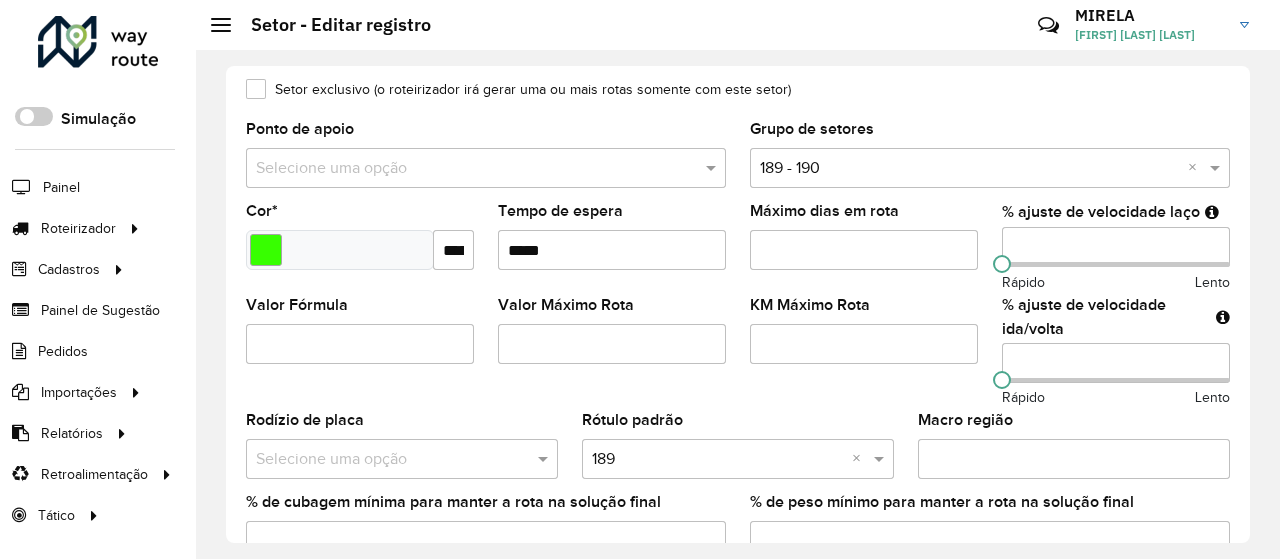 drag, startPoint x: 1022, startPoint y: 359, endPoint x: 970, endPoint y: 353, distance: 52.34501 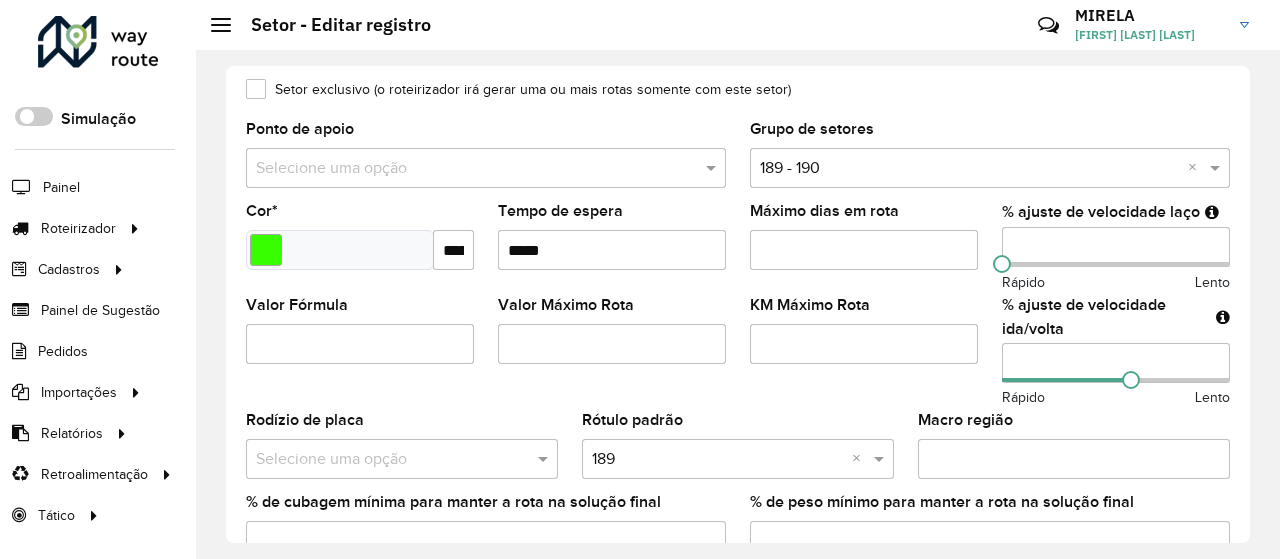 drag, startPoint x: 1025, startPoint y: 245, endPoint x: 955, endPoint y: 242, distance: 70.064255 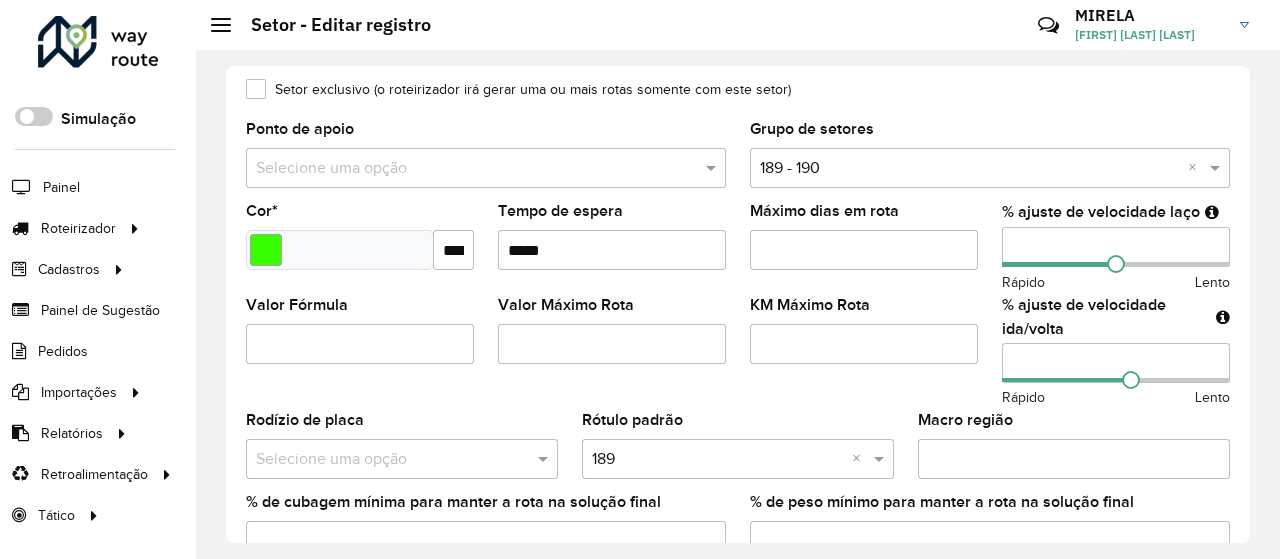 click on "Confirmar" 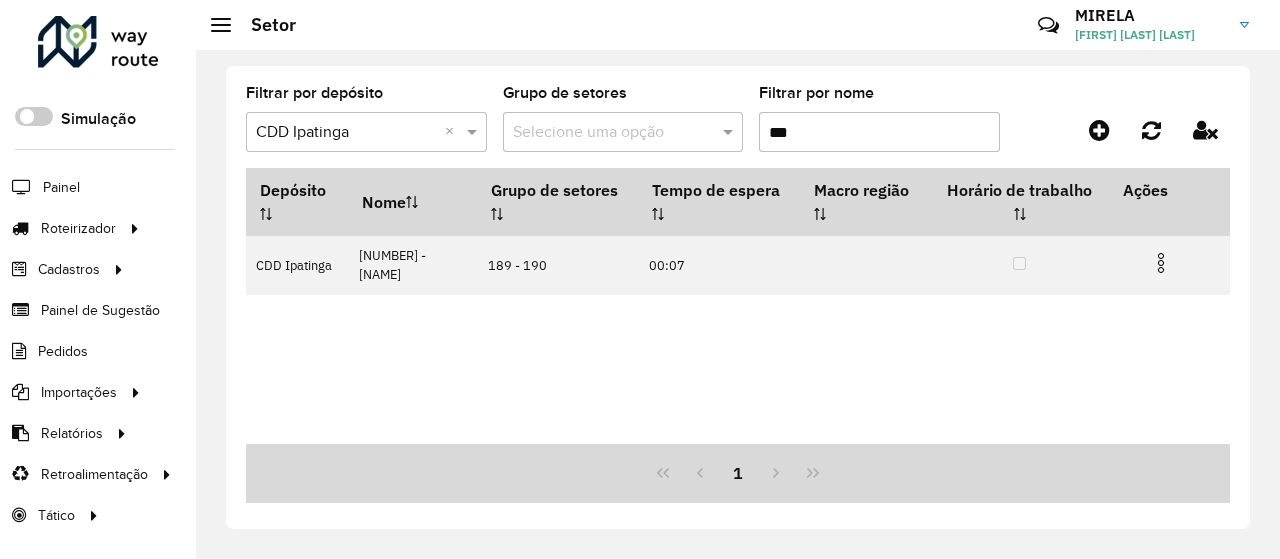 click on "***" at bounding box center [879, 132] 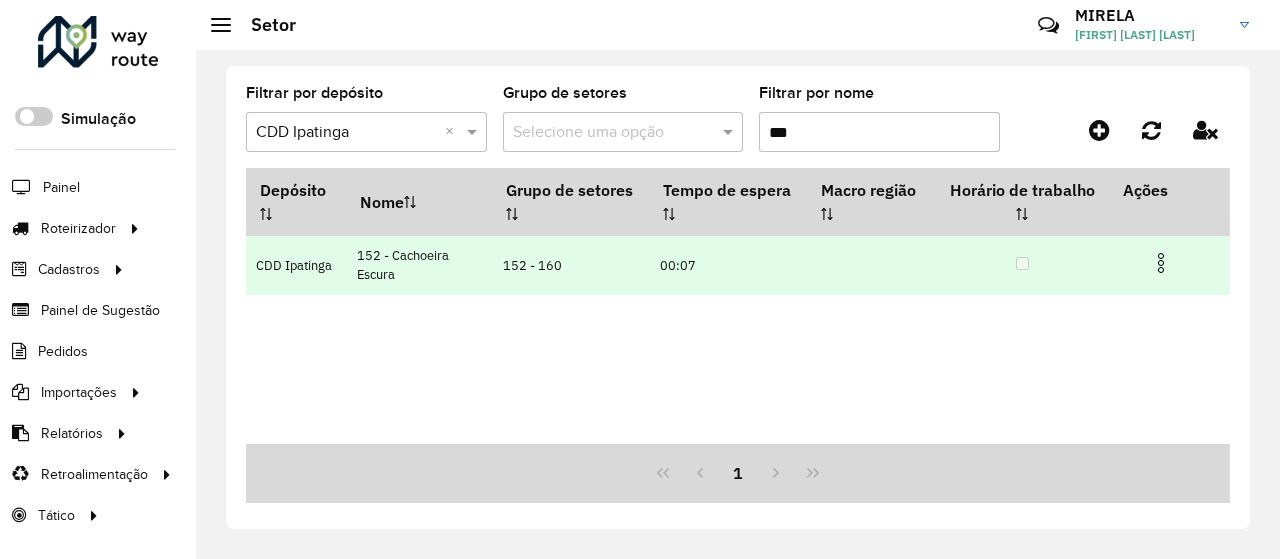 type on "***" 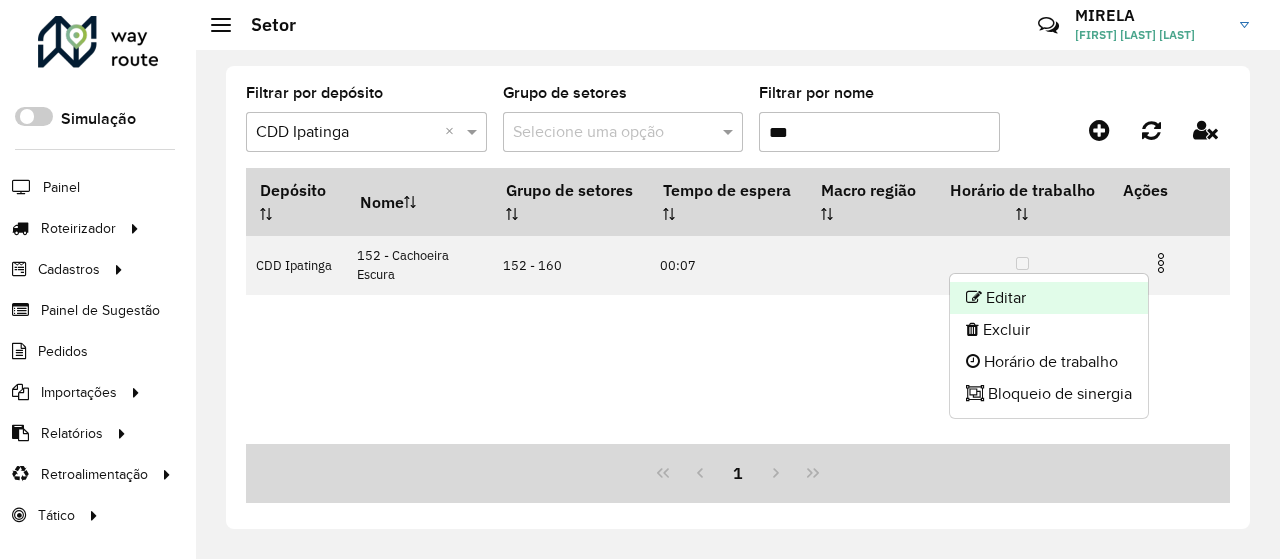 click on "Editar" 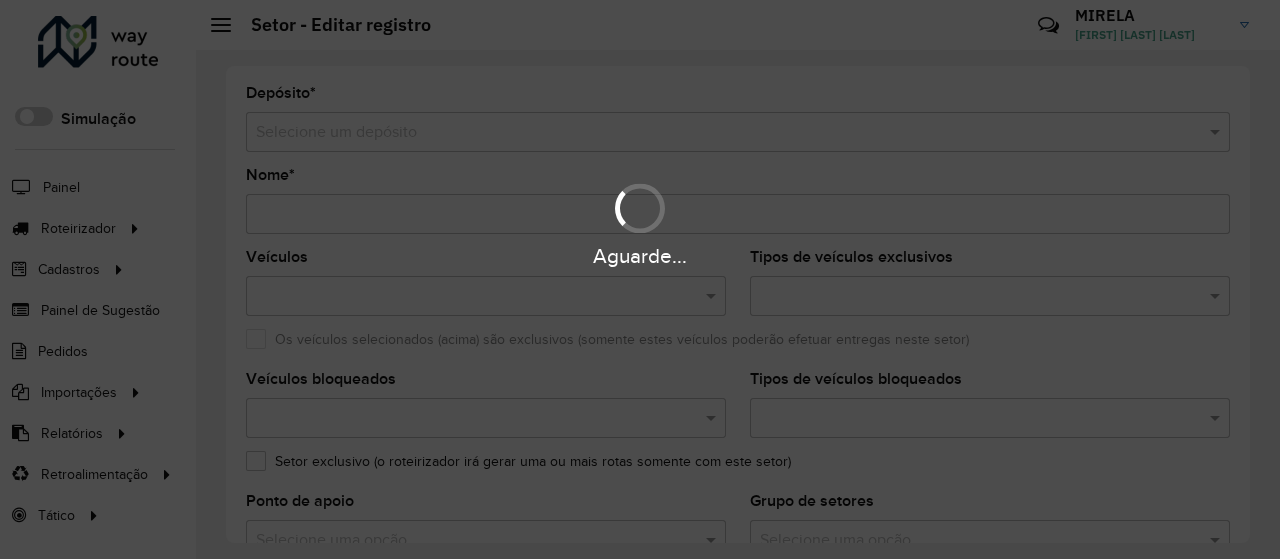 type on "**********" 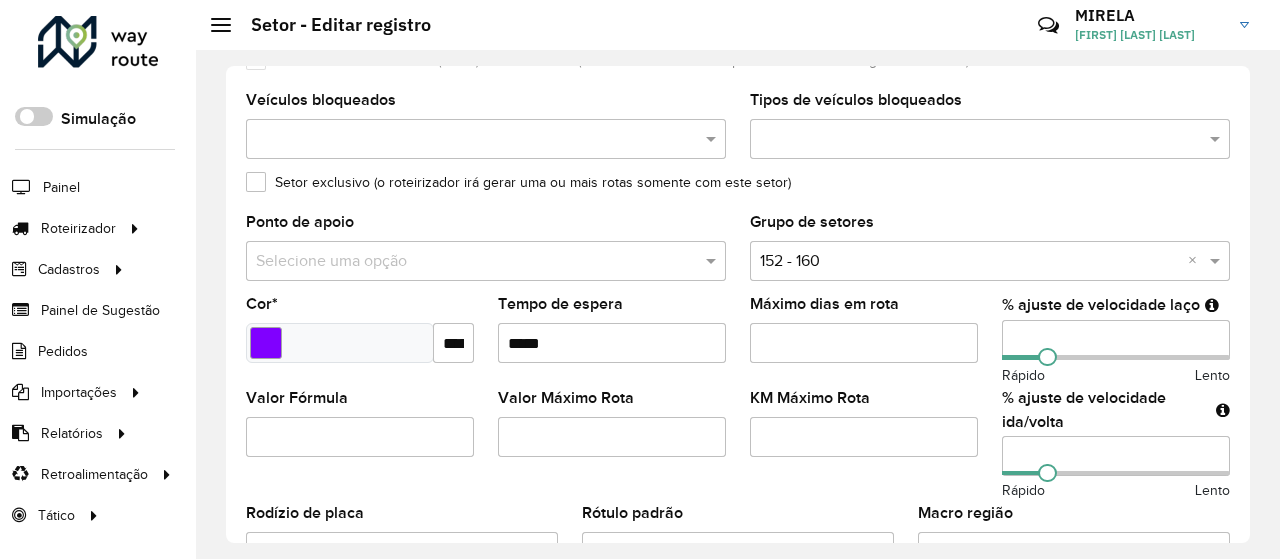 scroll, scrollTop: 299, scrollLeft: 0, axis: vertical 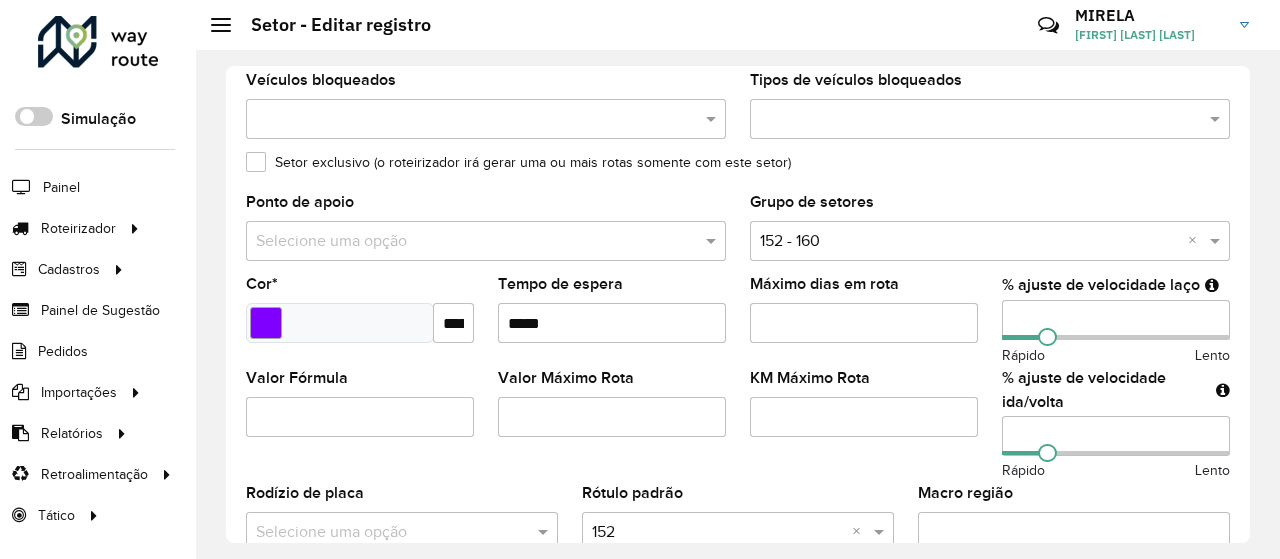 drag, startPoint x: 1020, startPoint y: 317, endPoint x: 960, endPoint y: 292, distance: 65 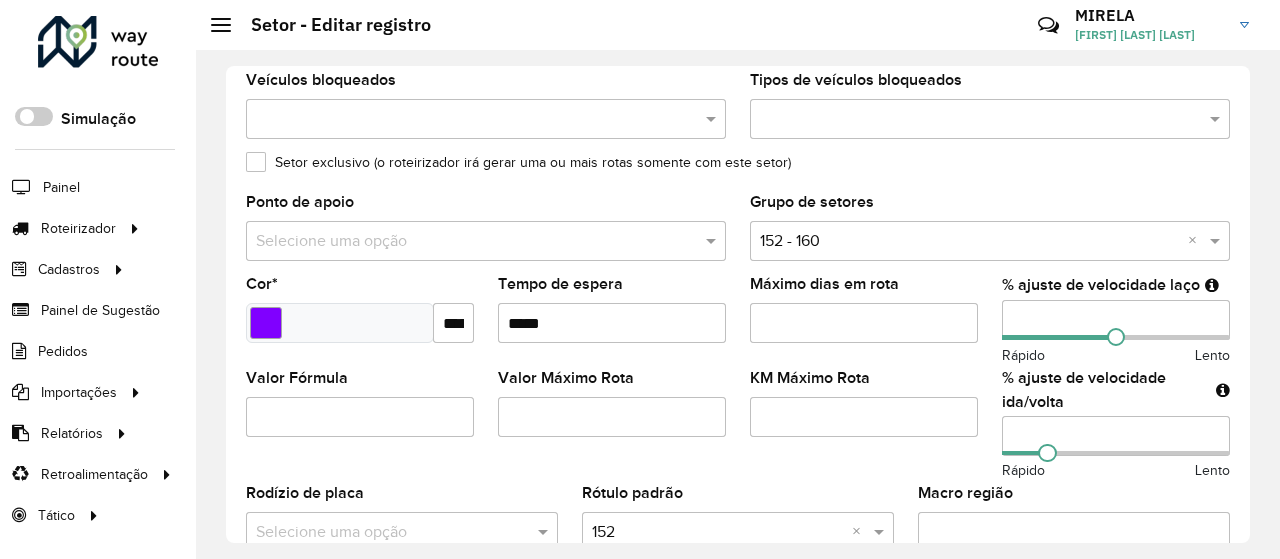 drag, startPoint x: 1019, startPoint y: 439, endPoint x: 954, endPoint y: 422, distance: 67.18631 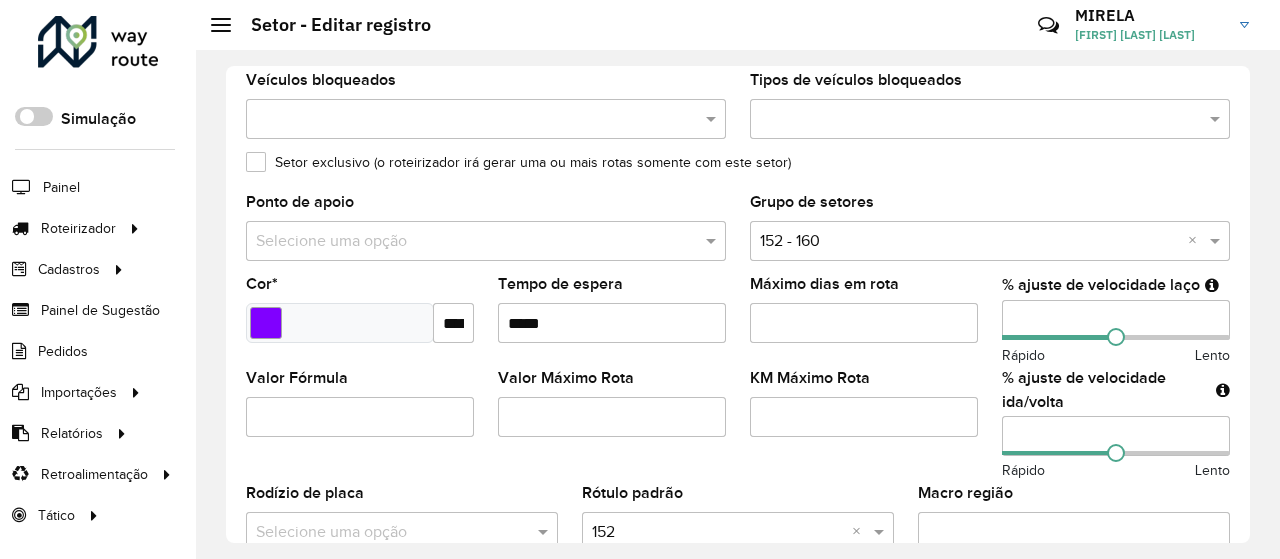 click on "Confirmar" 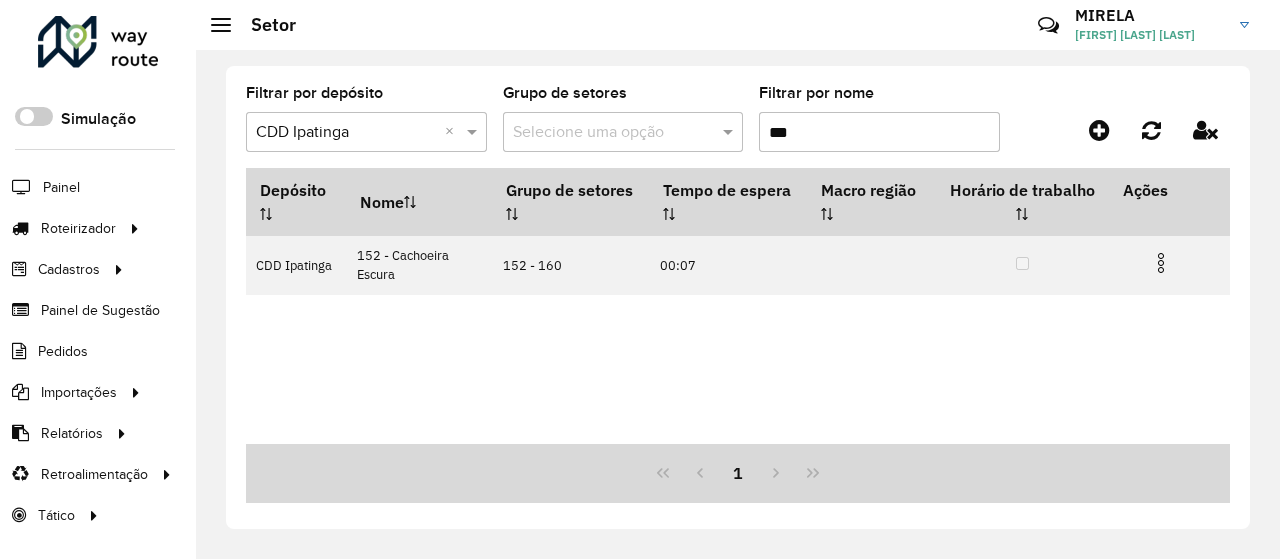 drag, startPoint x: 790, startPoint y: 134, endPoint x: 773, endPoint y: 128, distance: 18.027756 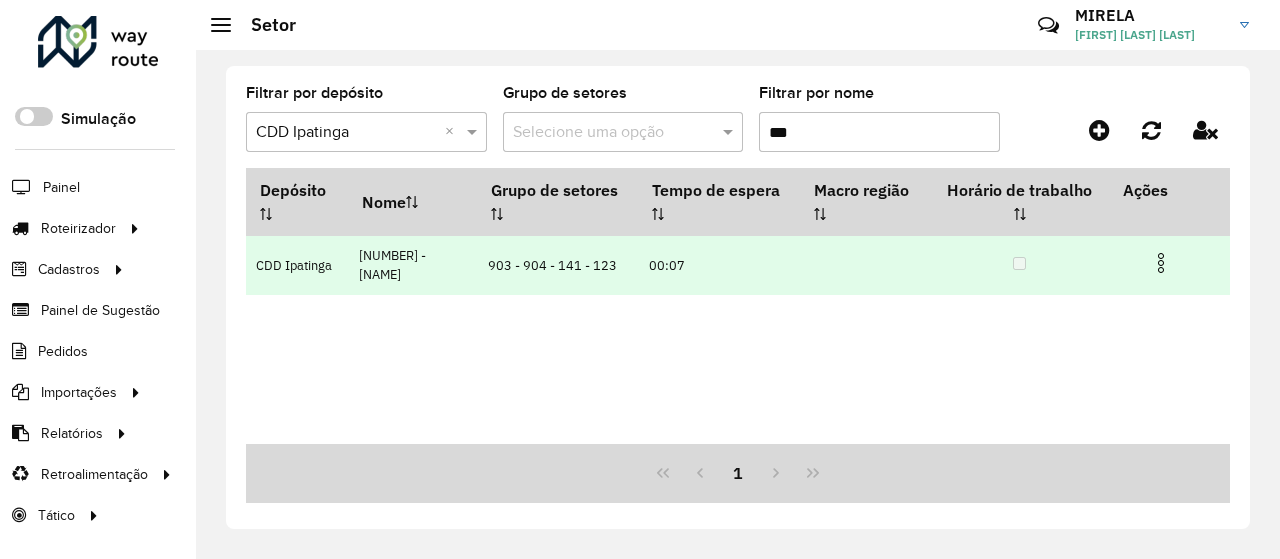 type on "***" 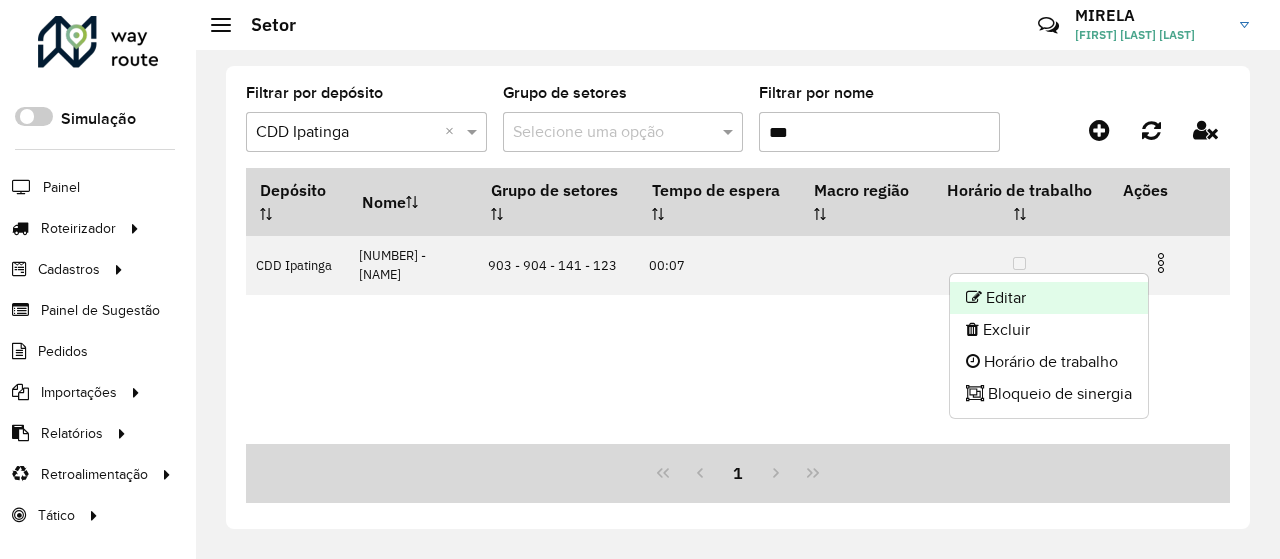 click on "Editar" 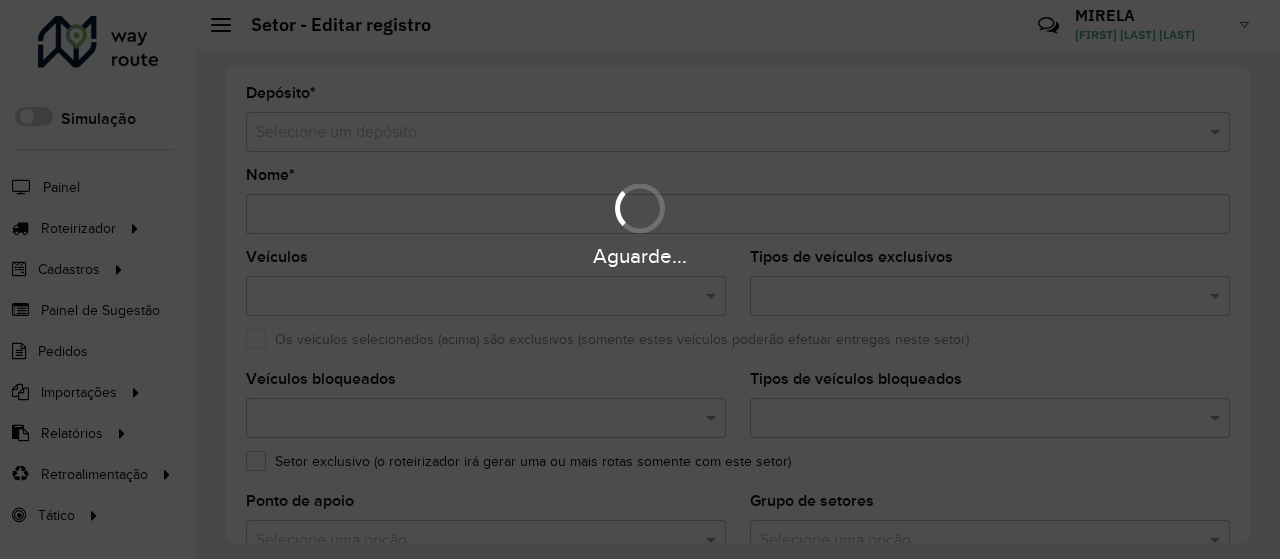 type on "**********" 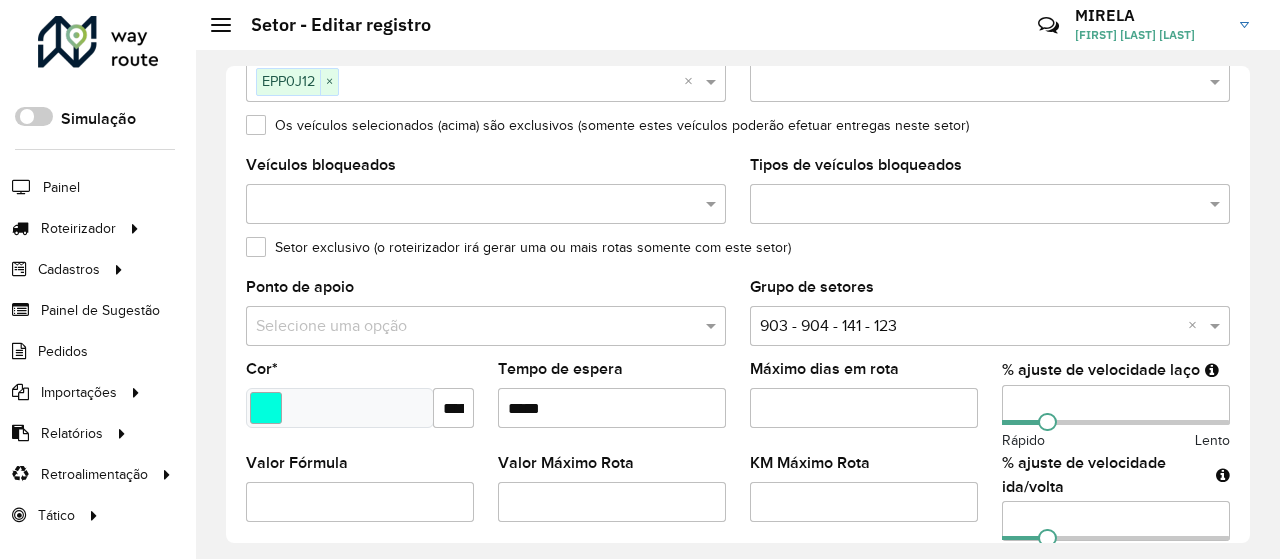 scroll, scrollTop: 286, scrollLeft: 0, axis: vertical 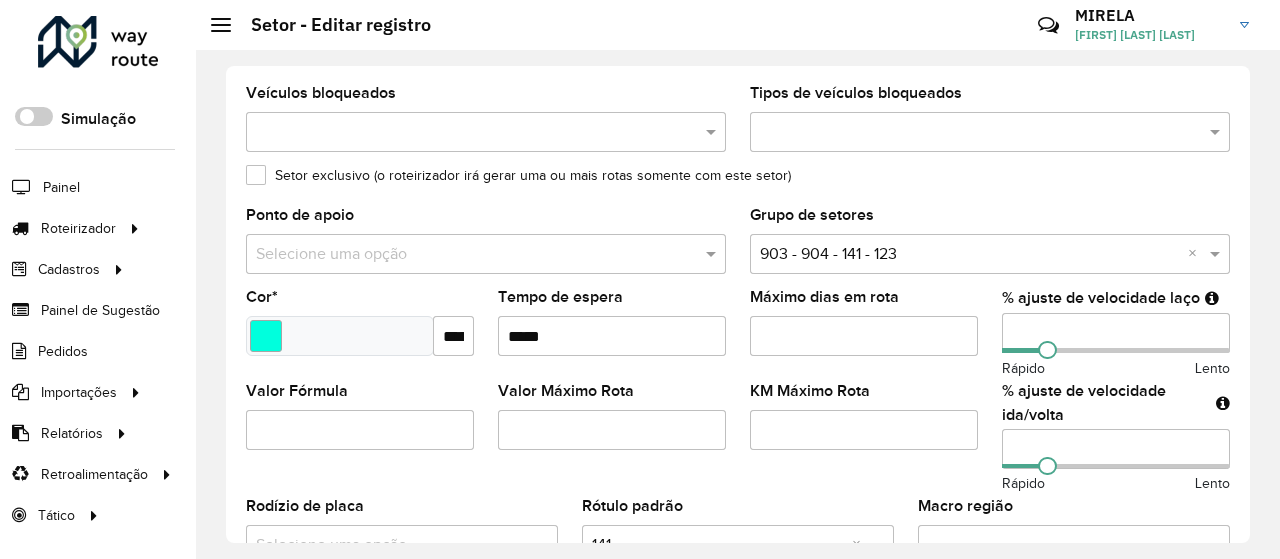 drag, startPoint x: 1021, startPoint y: 340, endPoint x: 1001, endPoint y: 335, distance: 20.615528 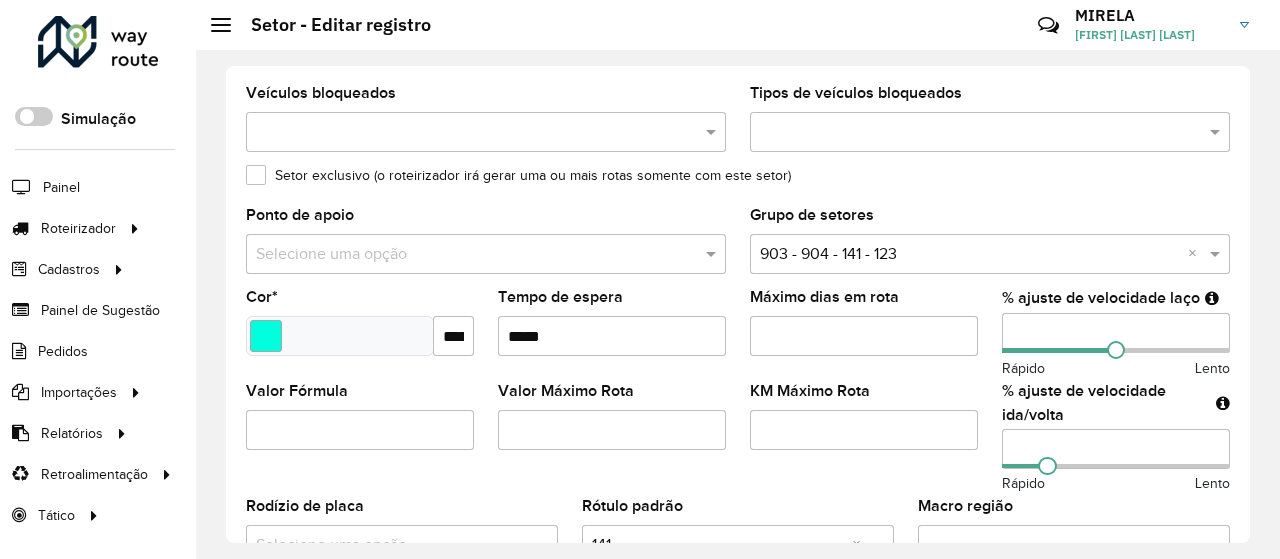 drag, startPoint x: 1021, startPoint y: 454, endPoint x: 964, endPoint y: 453, distance: 57.00877 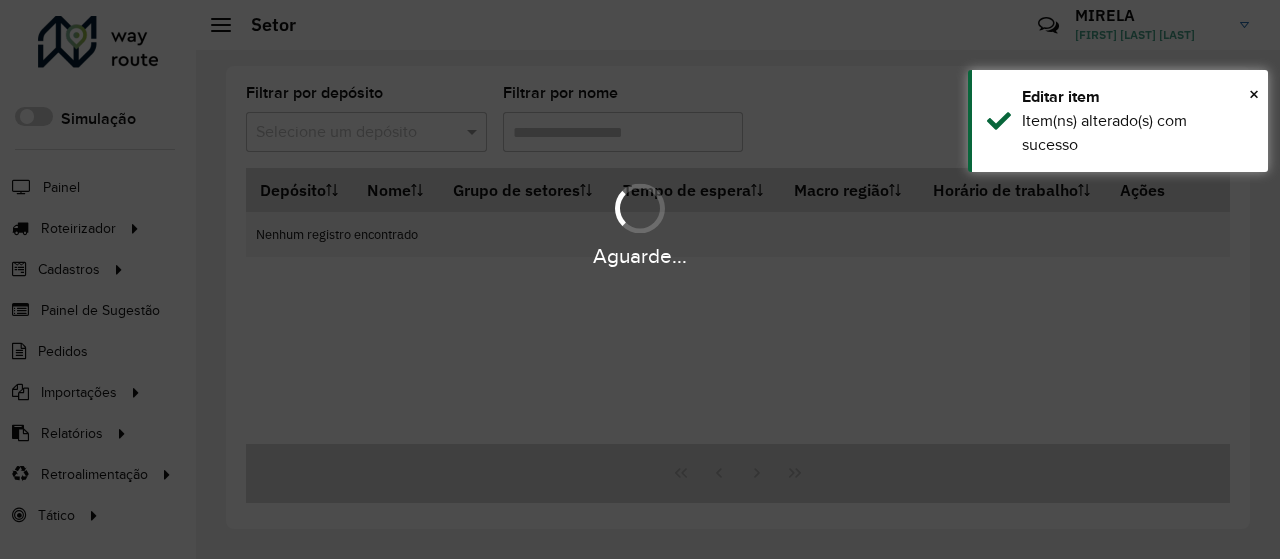 type on "***" 